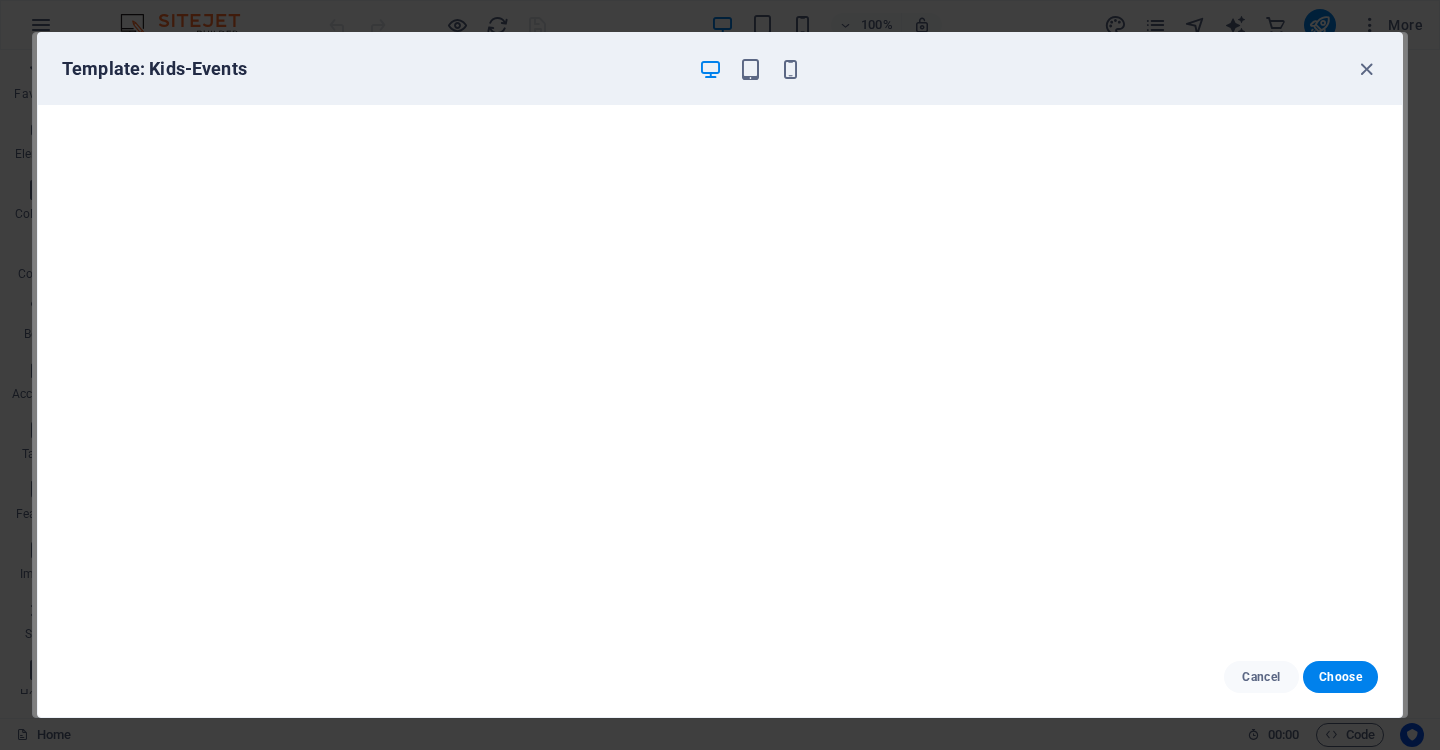 scroll, scrollTop: 0, scrollLeft: 0, axis: both 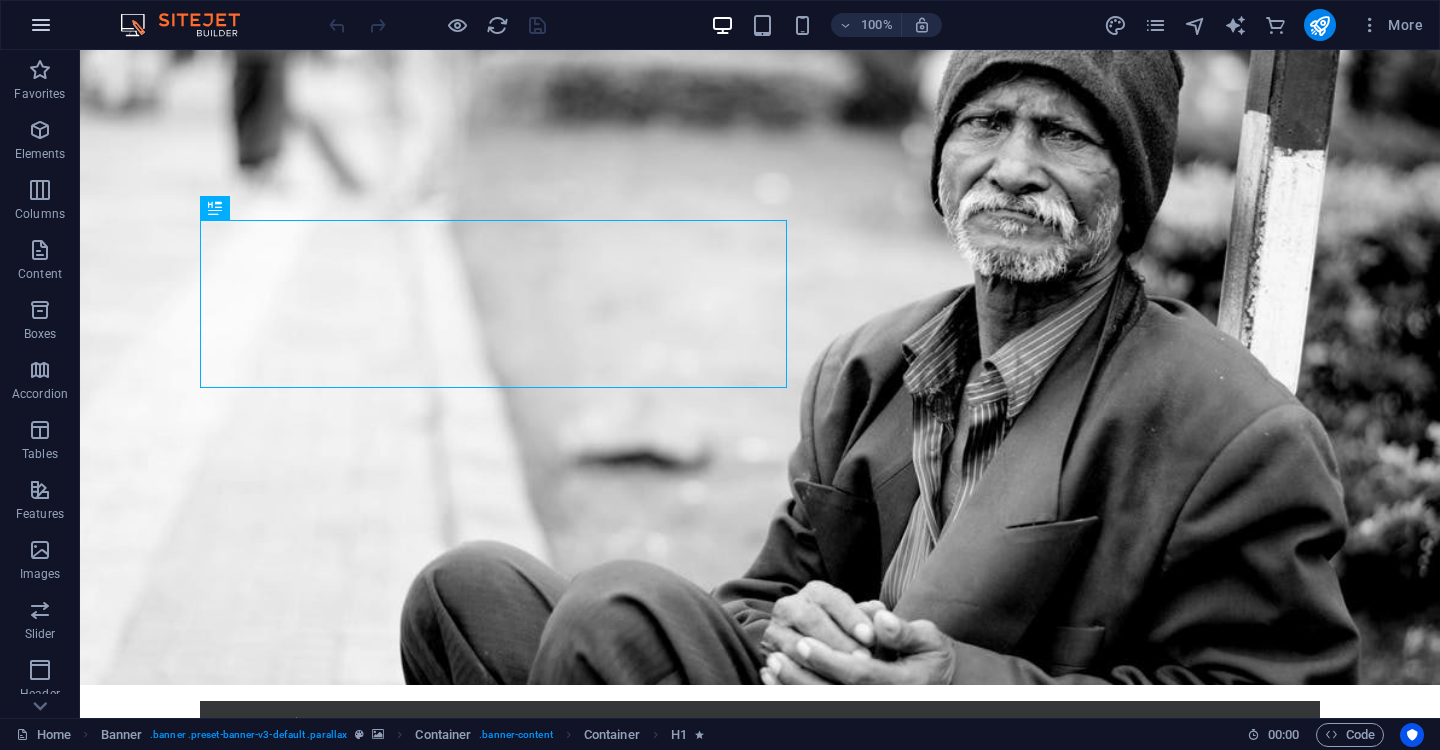 click at bounding box center [41, 25] 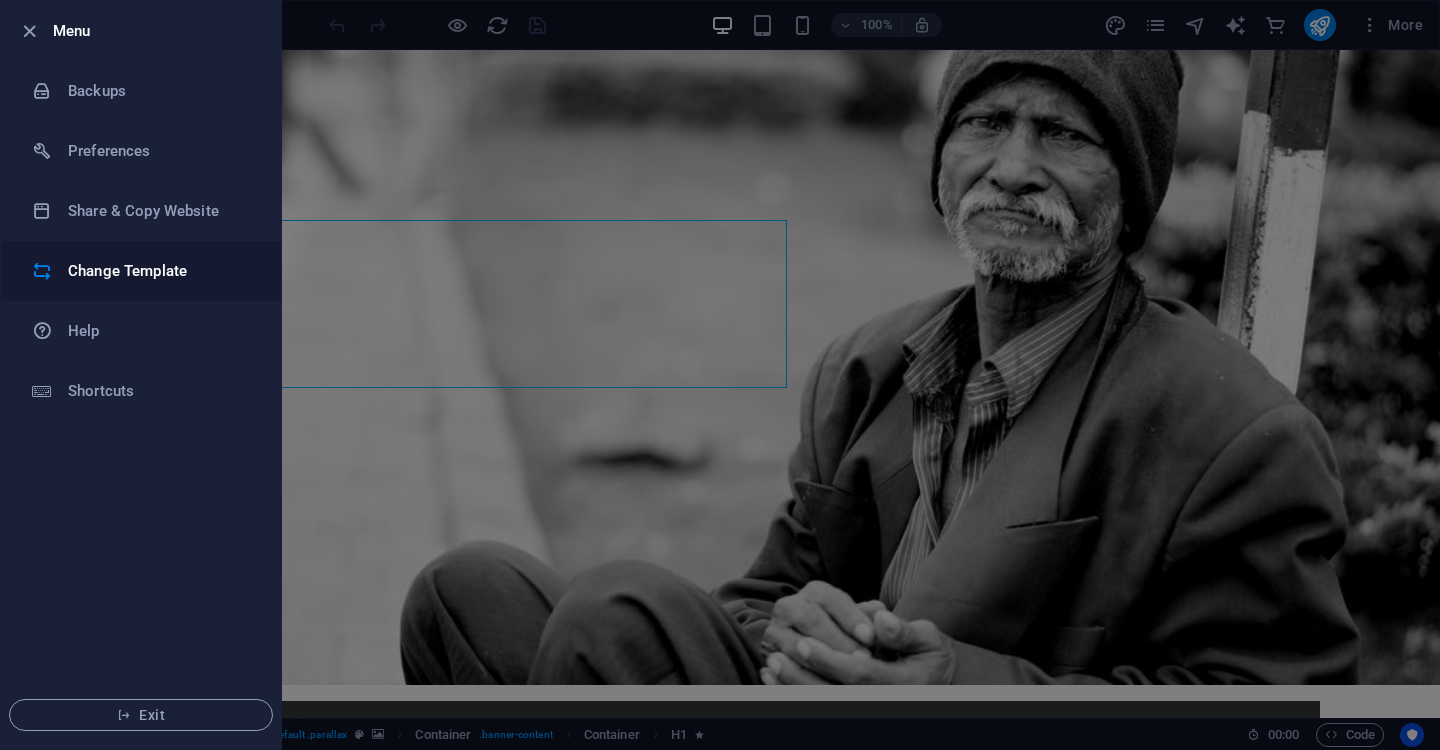 click on "Change Template" at bounding box center (160, 271) 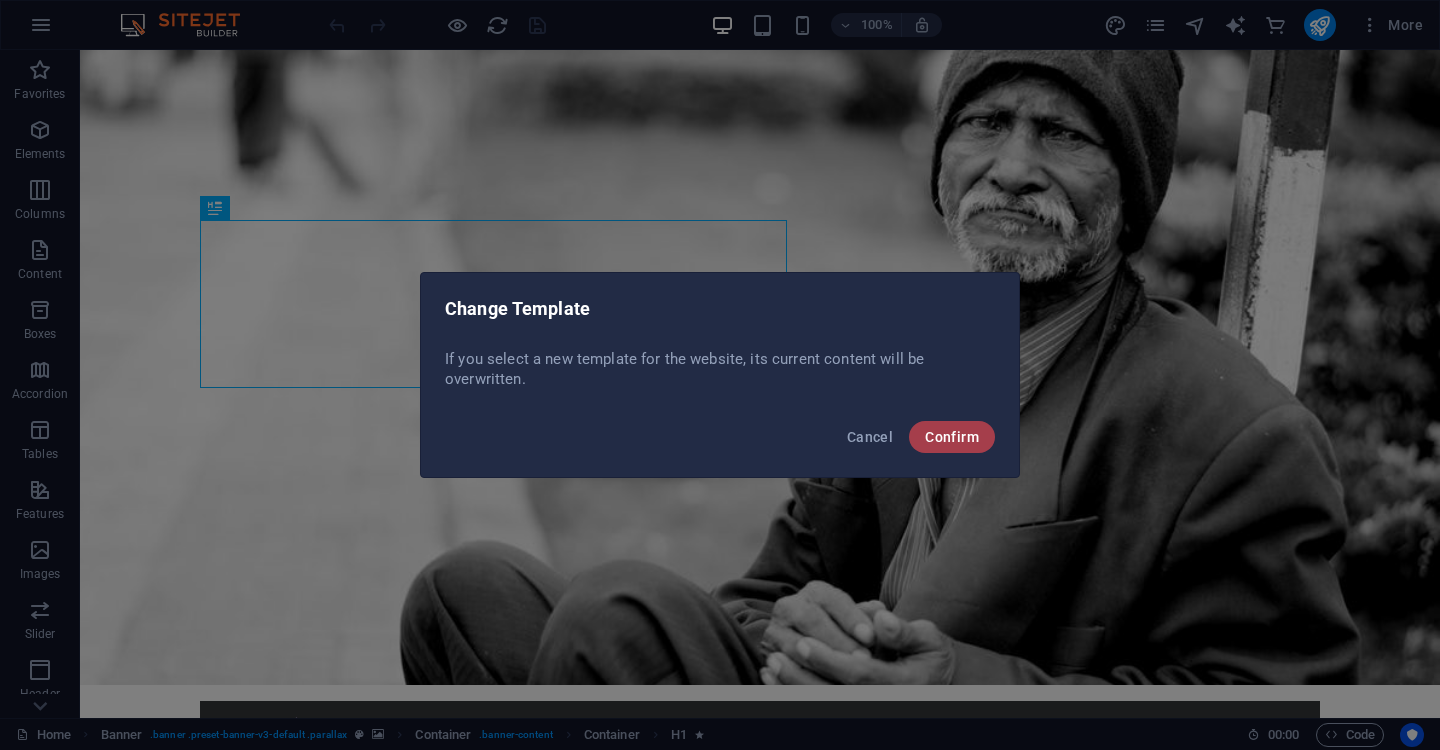 click on "Confirm" at bounding box center [952, 437] 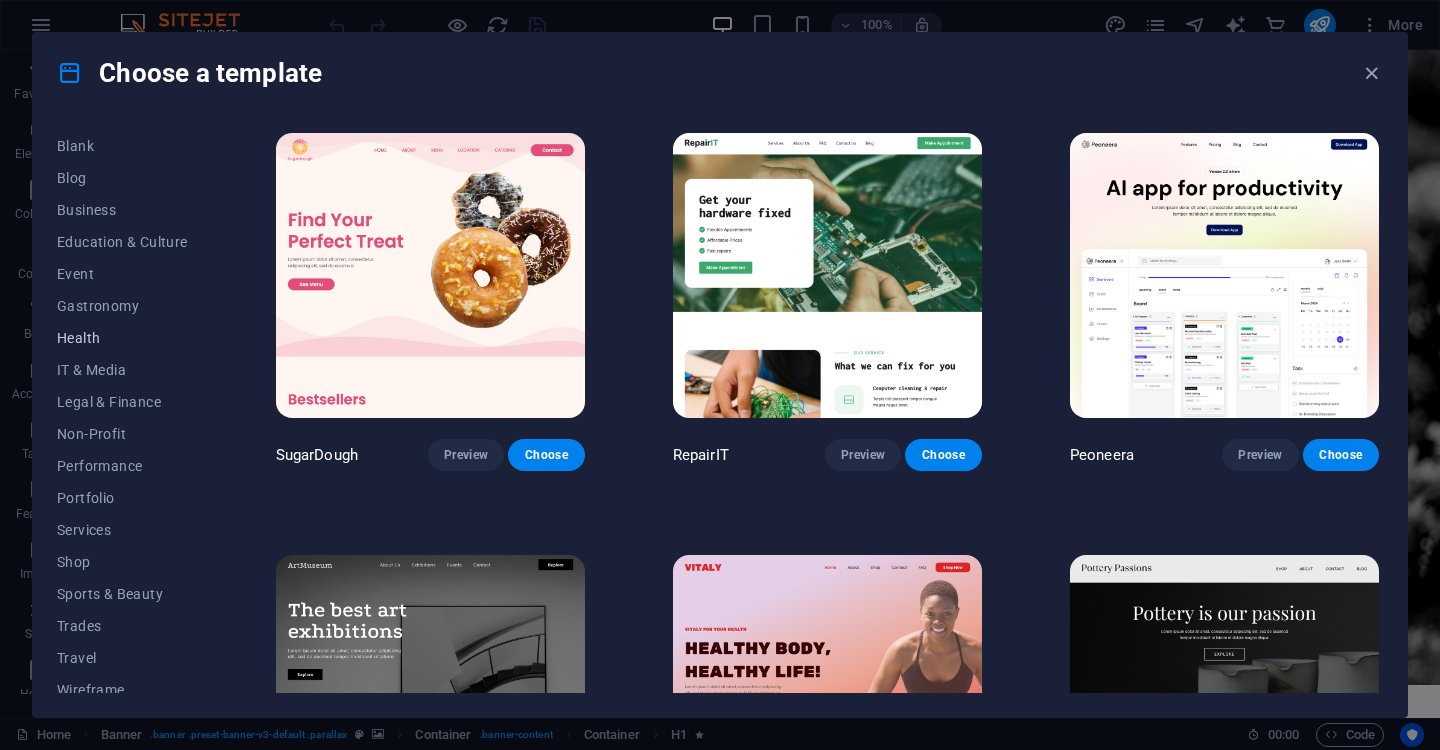 scroll, scrollTop: 259, scrollLeft: 0, axis: vertical 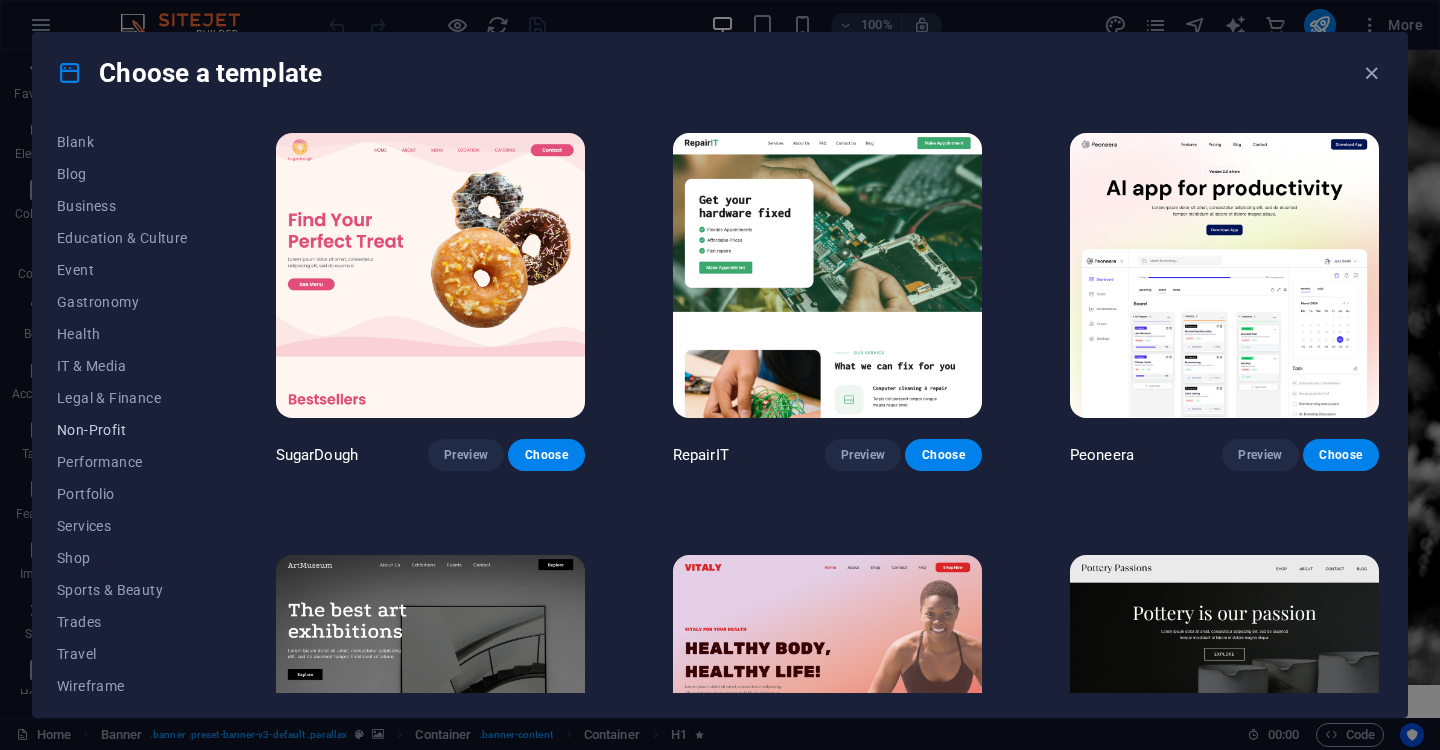click on "Non-Profit" at bounding box center (122, 430) 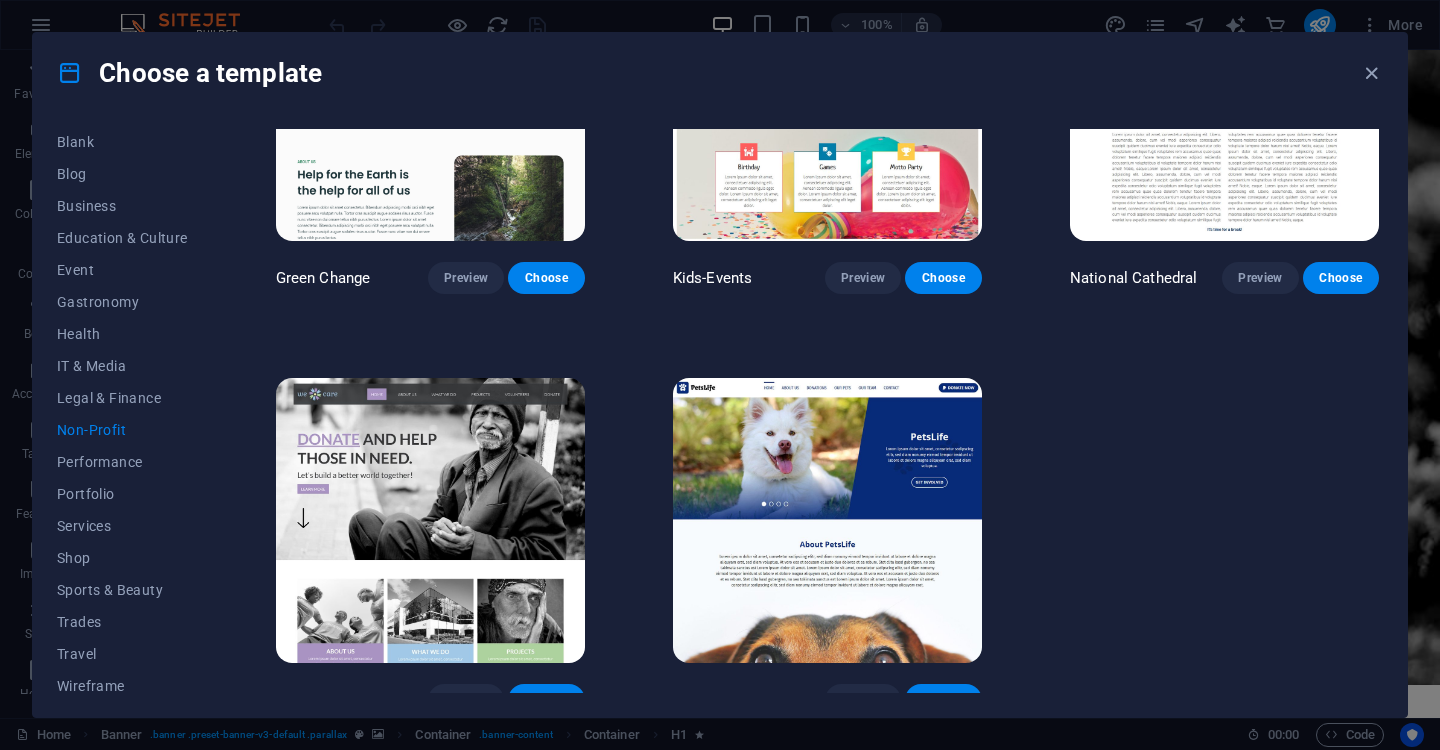 scroll, scrollTop: 194, scrollLeft: 0, axis: vertical 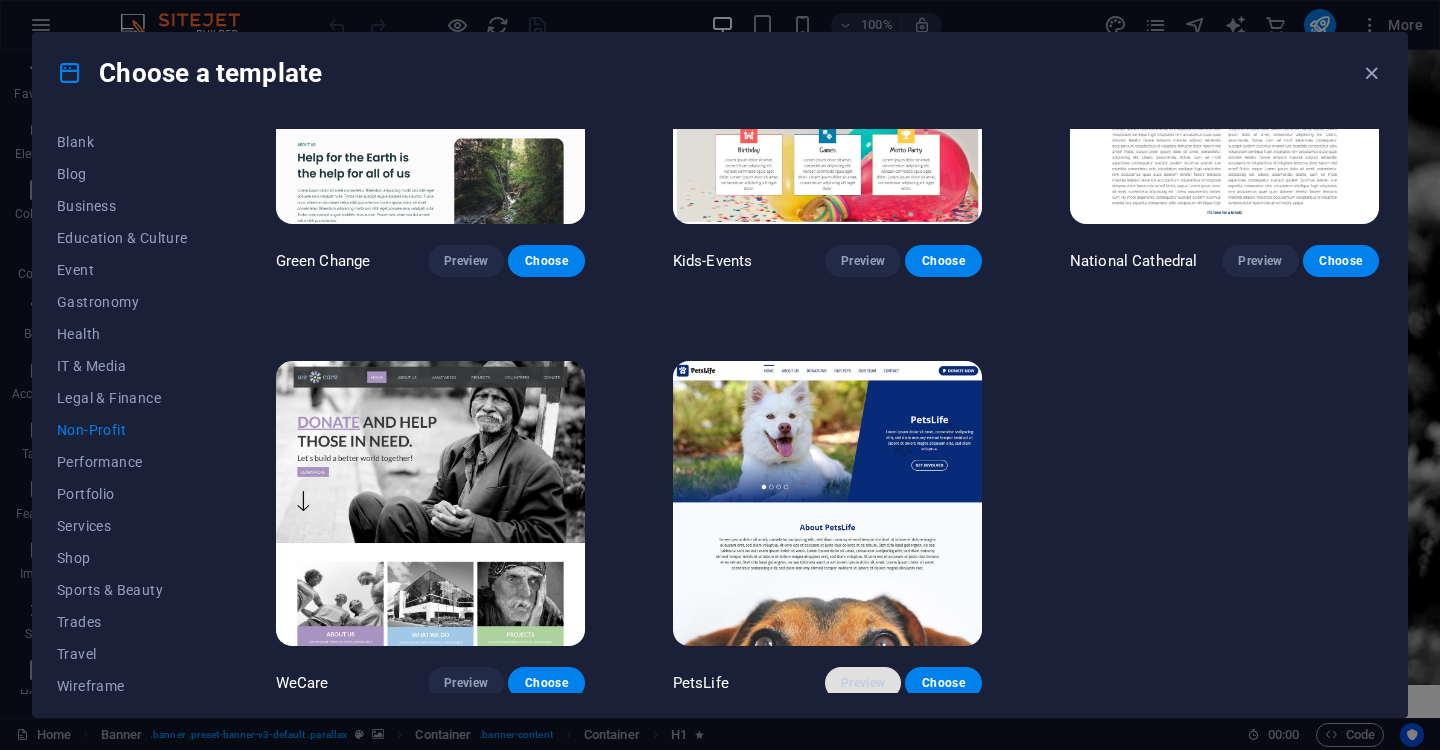 click on "Preview" at bounding box center [863, 683] 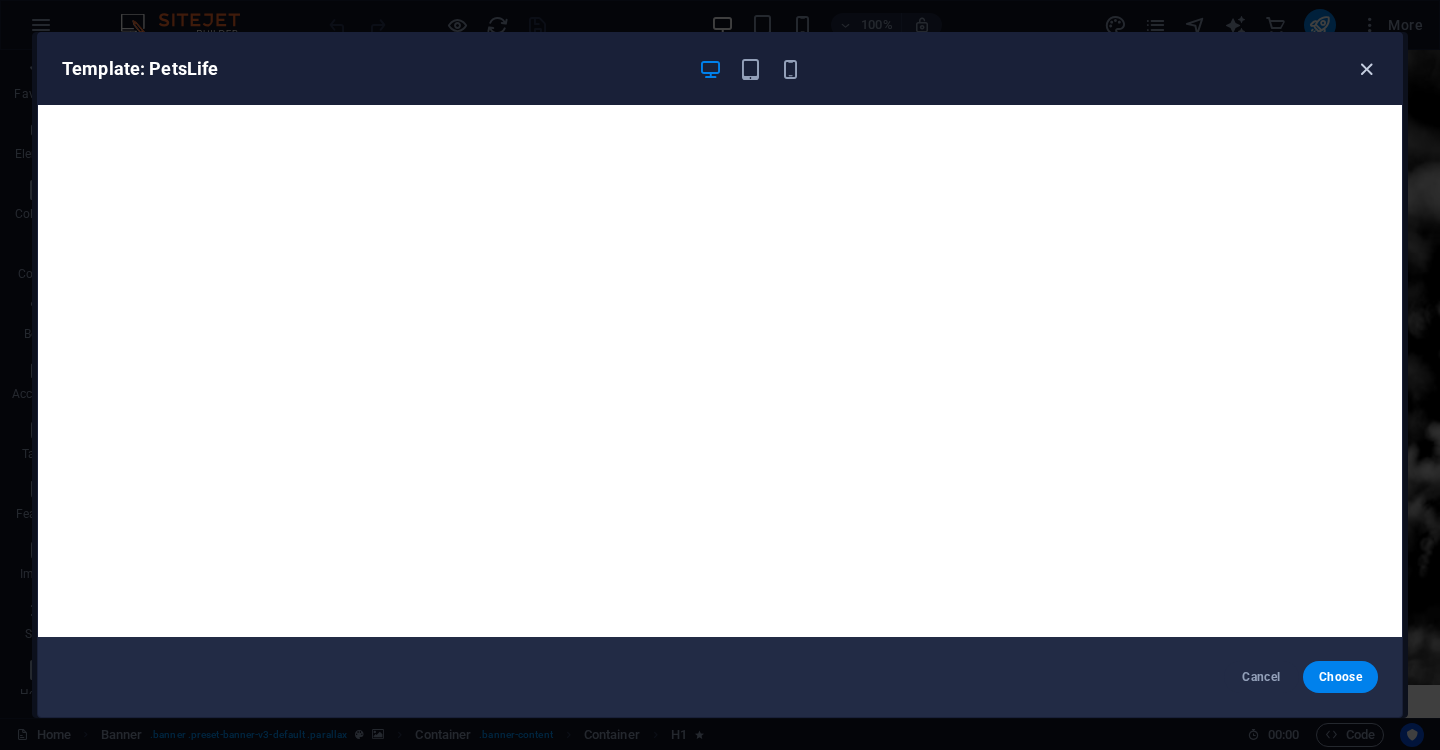 click at bounding box center [1366, 69] 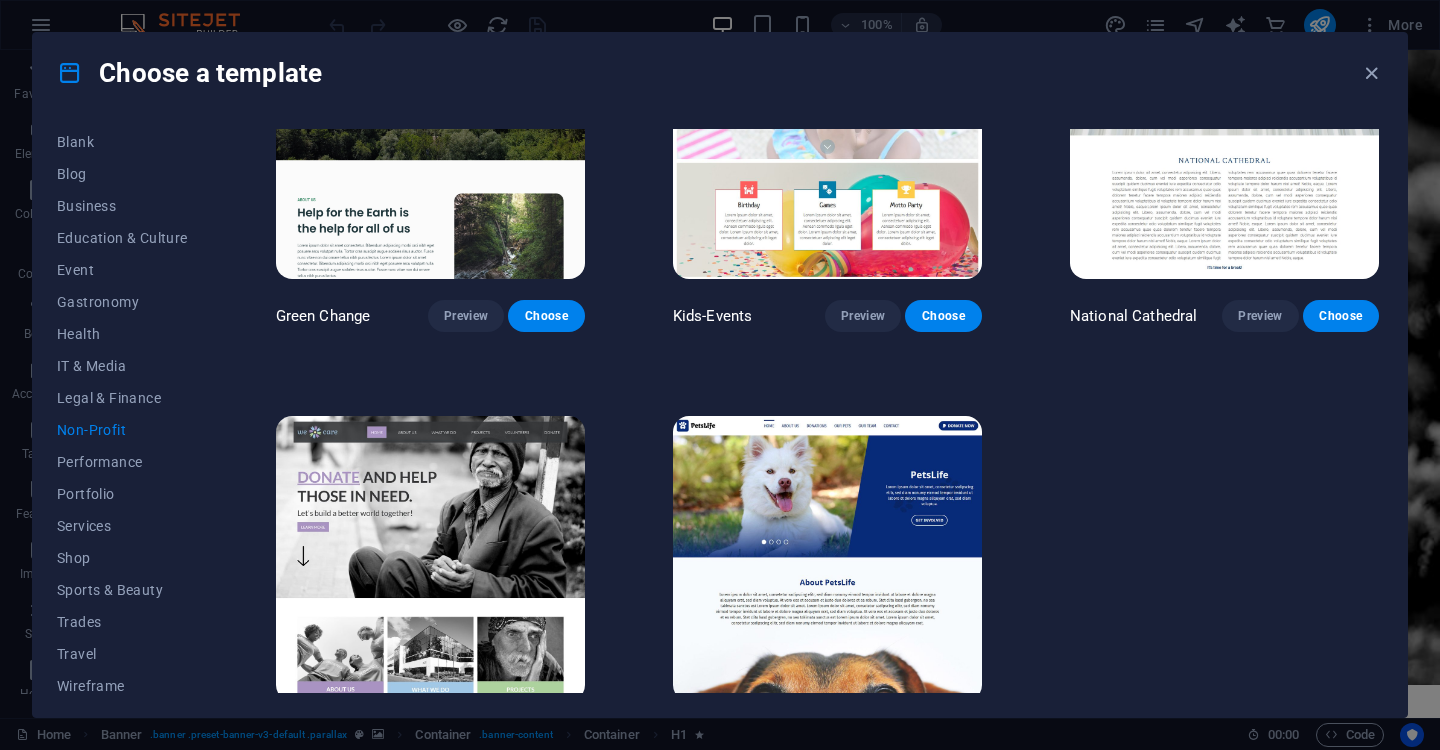 scroll, scrollTop: 125, scrollLeft: 0, axis: vertical 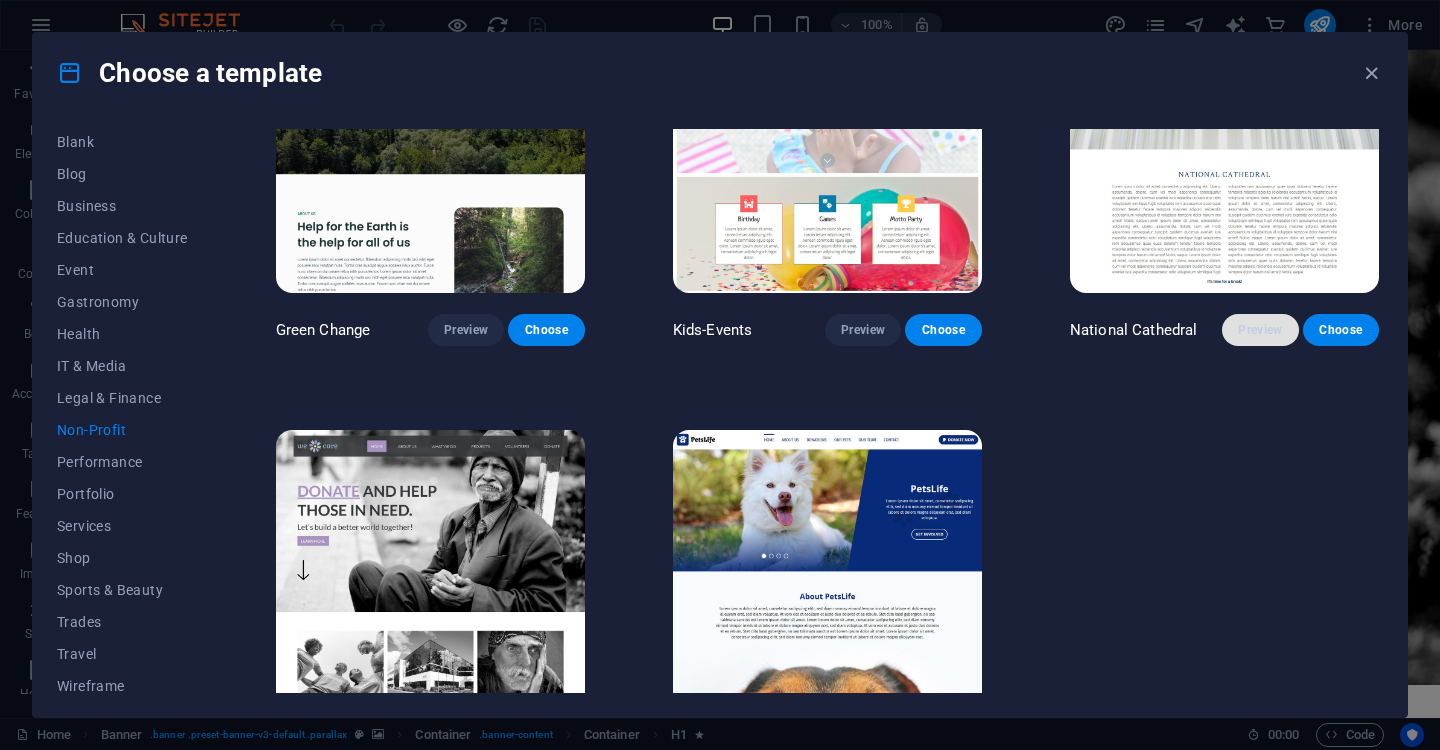 click on "Preview" at bounding box center [1260, 330] 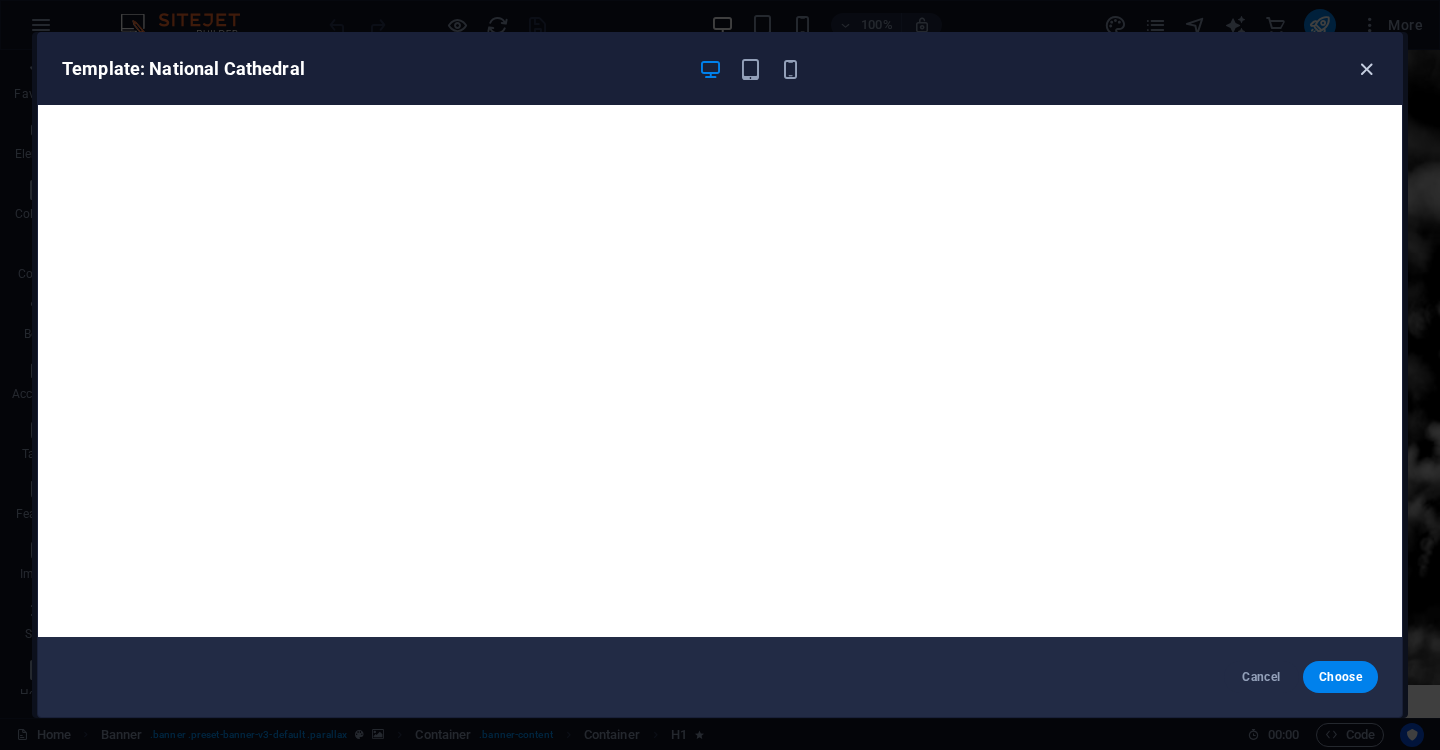 click at bounding box center [1366, 69] 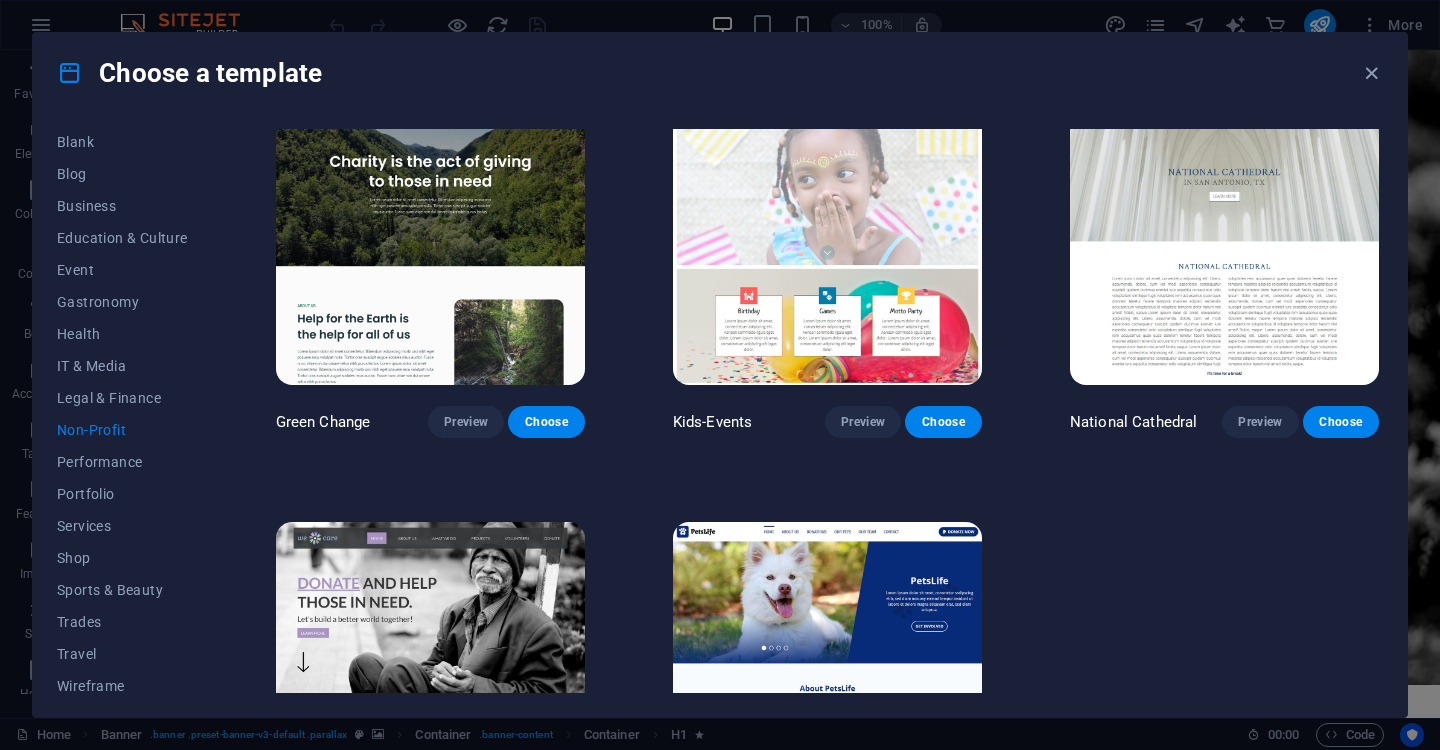 scroll, scrollTop: 0, scrollLeft: 0, axis: both 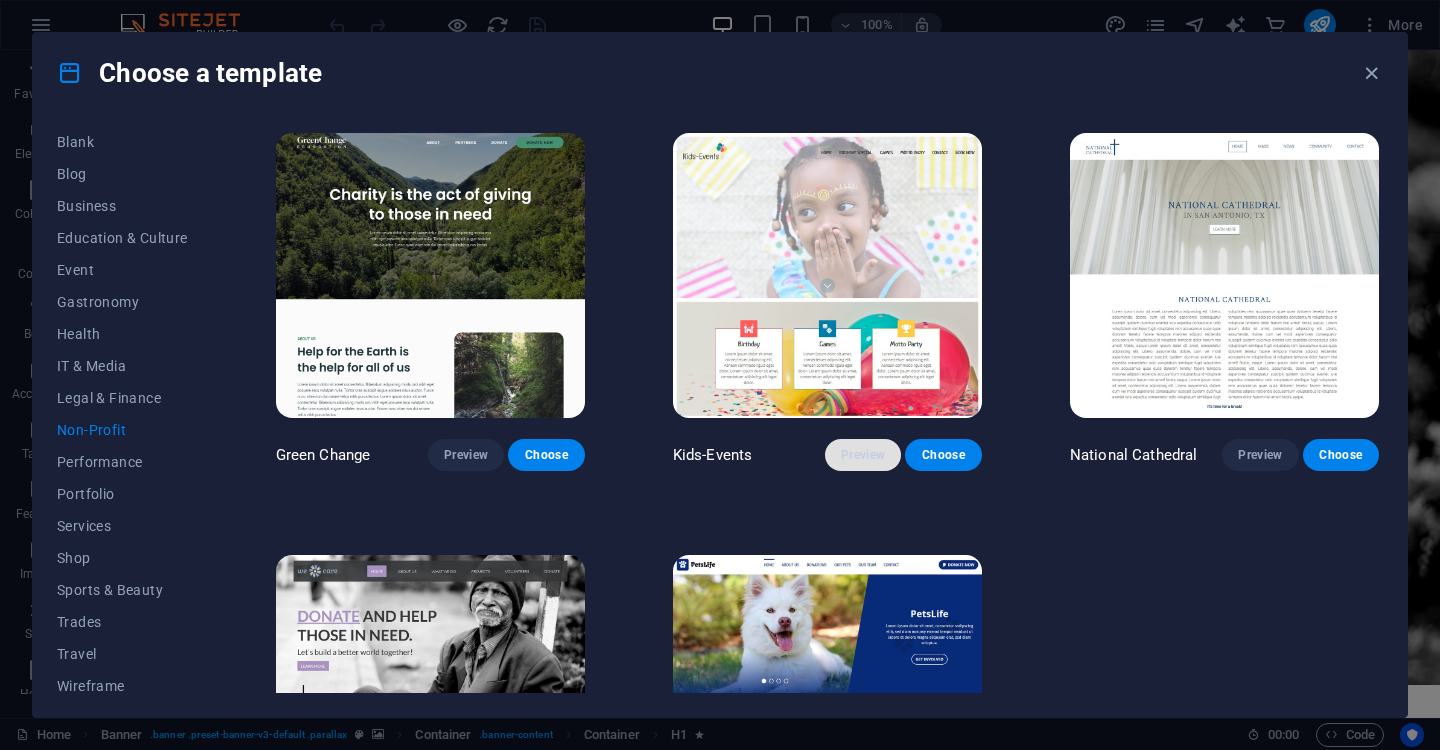 click on "Preview" at bounding box center (863, 455) 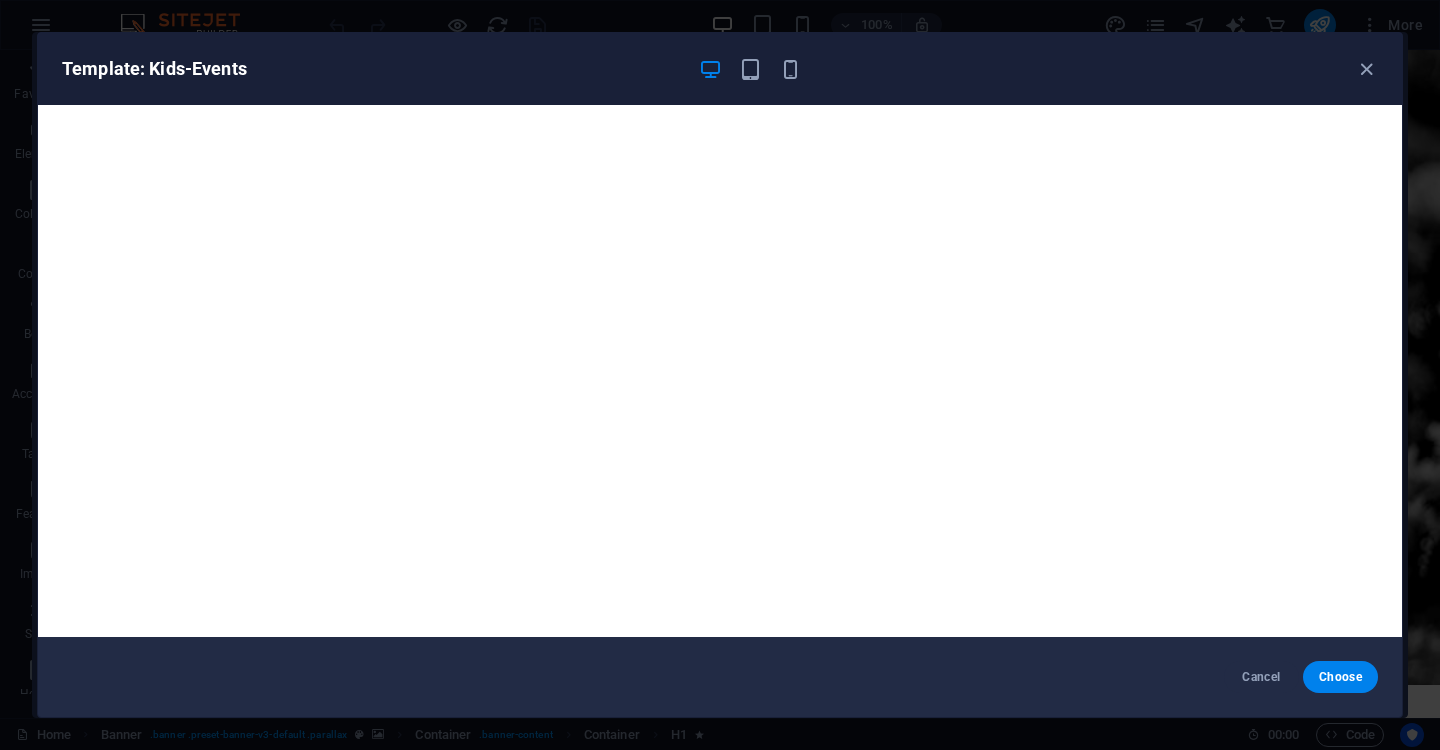 scroll, scrollTop: 4, scrollLeft: 0, axis: vertical 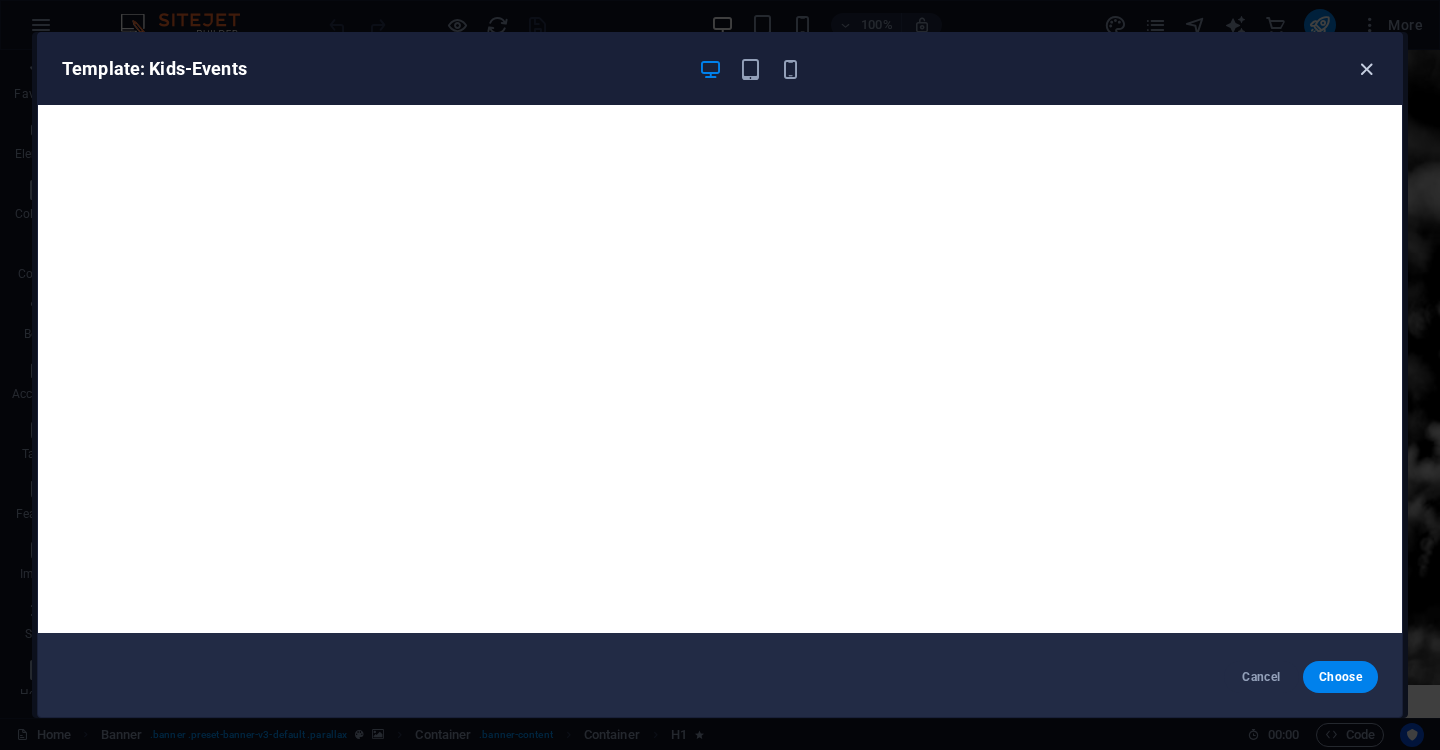 click at bounding box center [1366, 69] 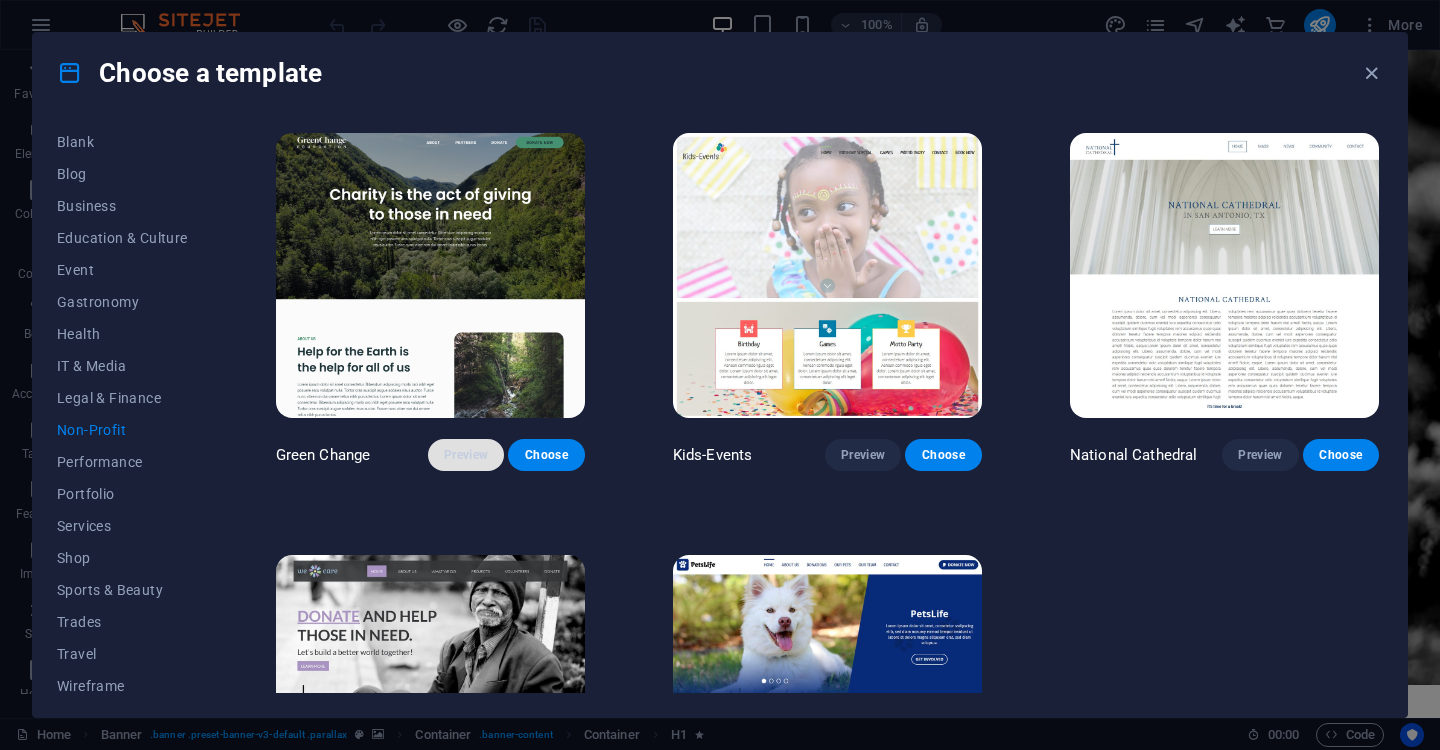 click on "Preview" at bounding box center (466, 455) 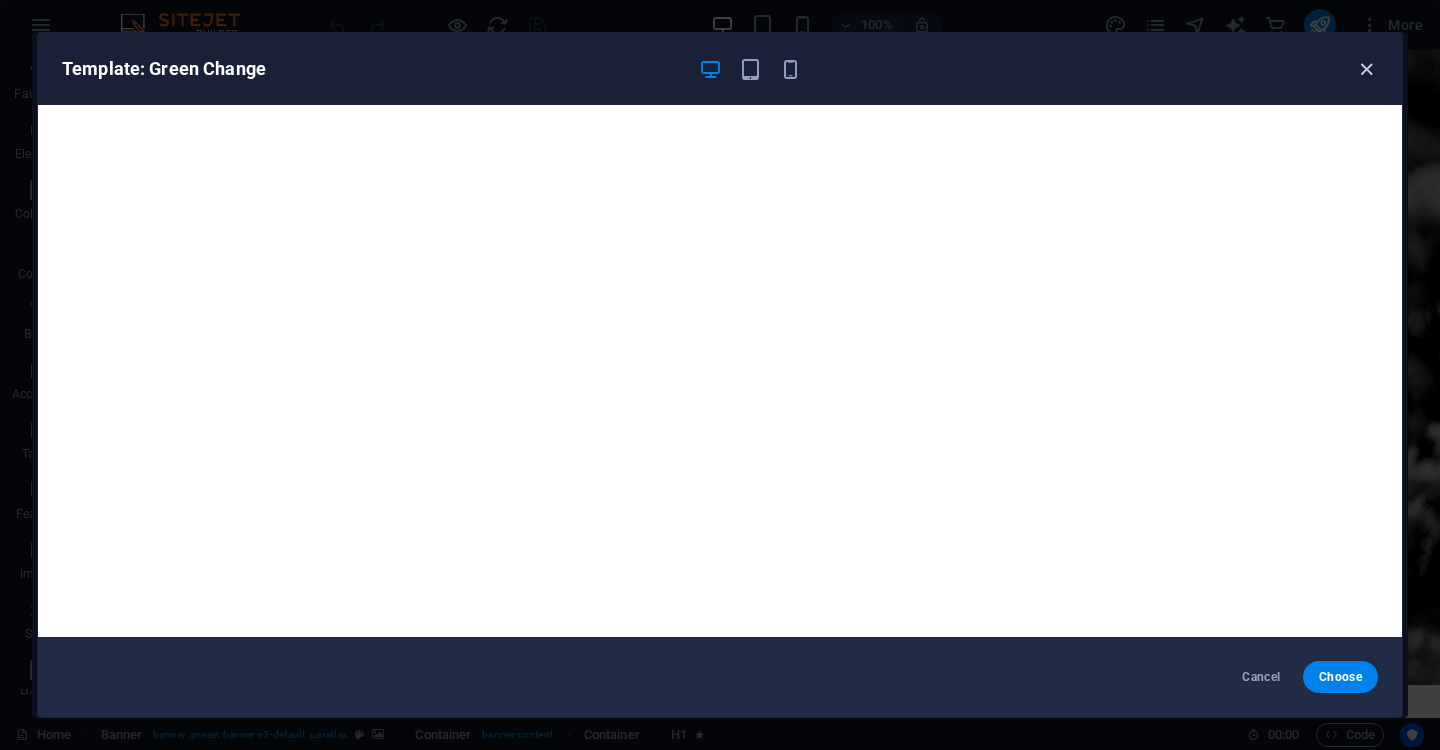 click at bounding box center (1366, 69) 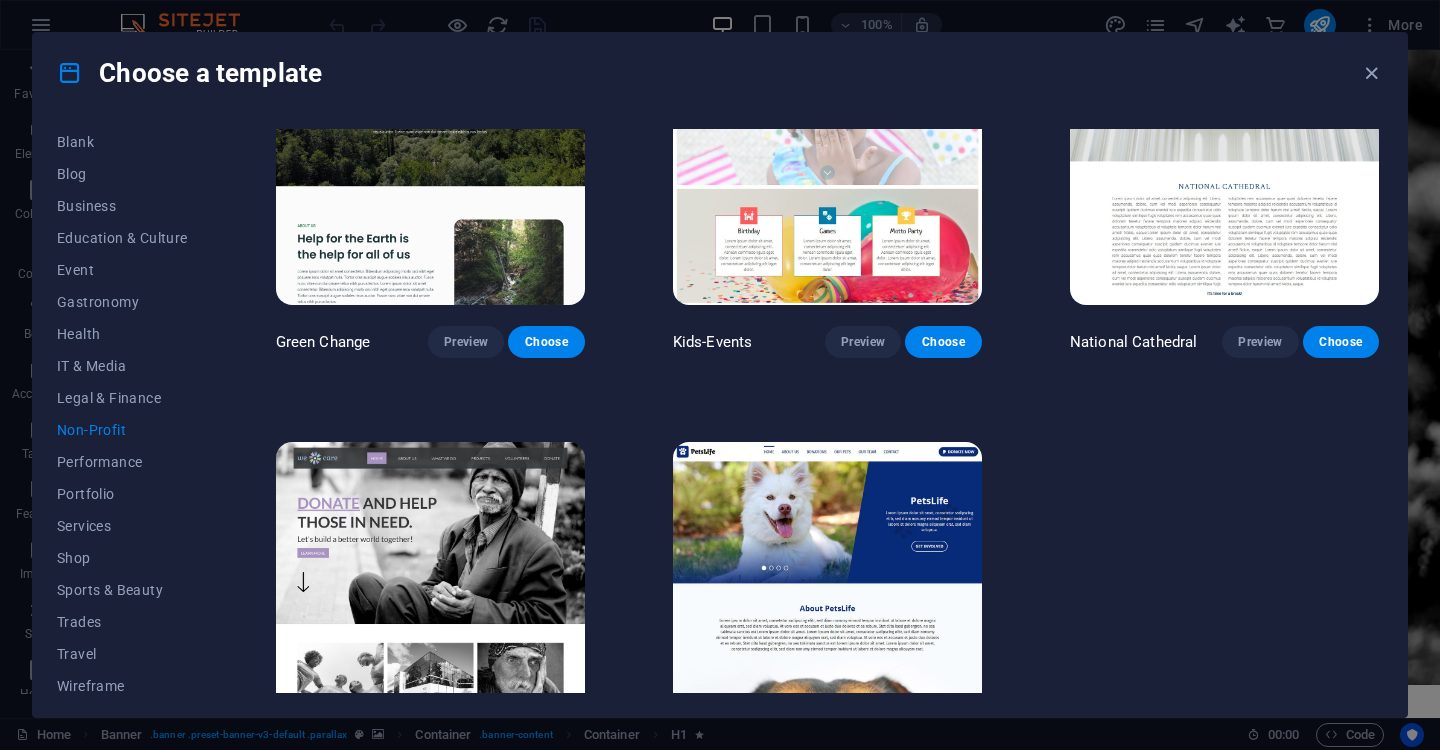 scroll, scrollTop: 194, scrollLeft: 0, axis: vertical 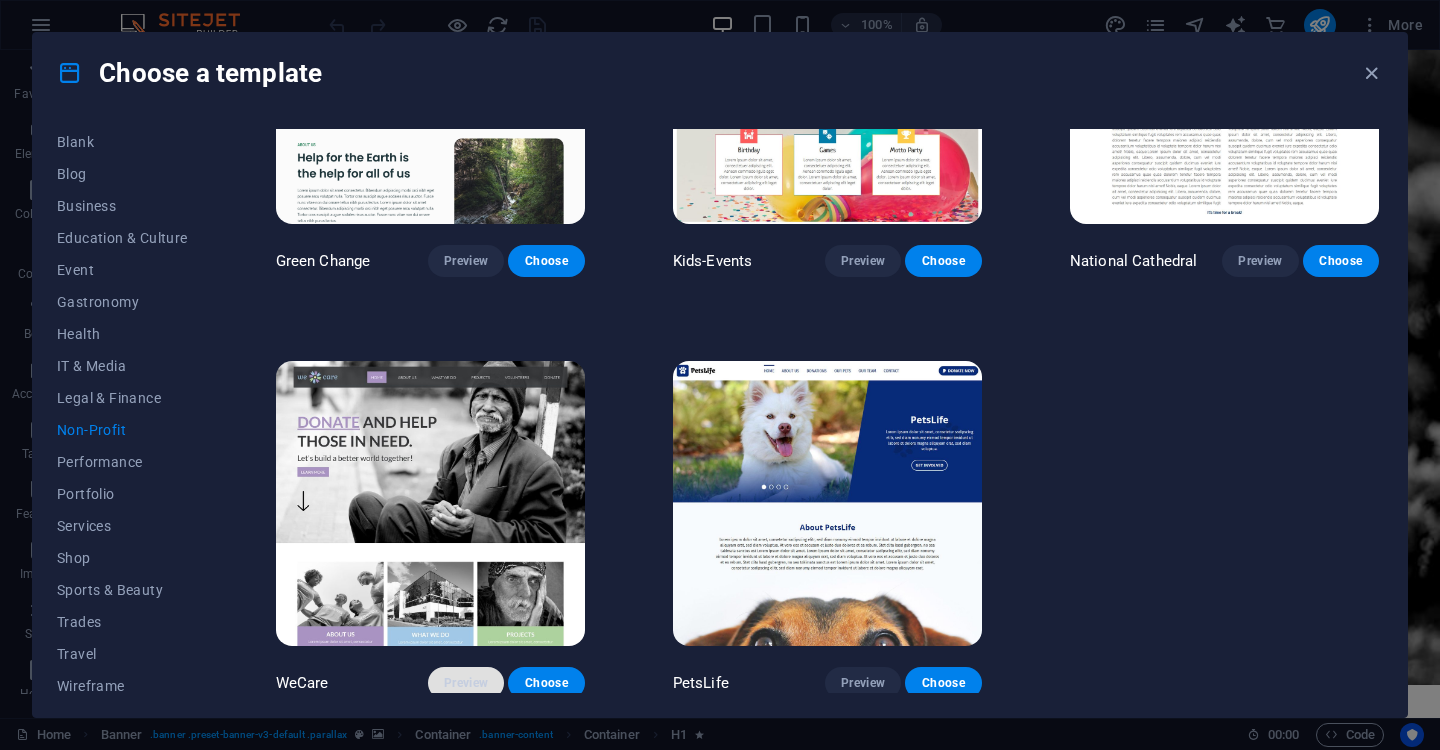click on "Preview" at bounding box center (466, 683) 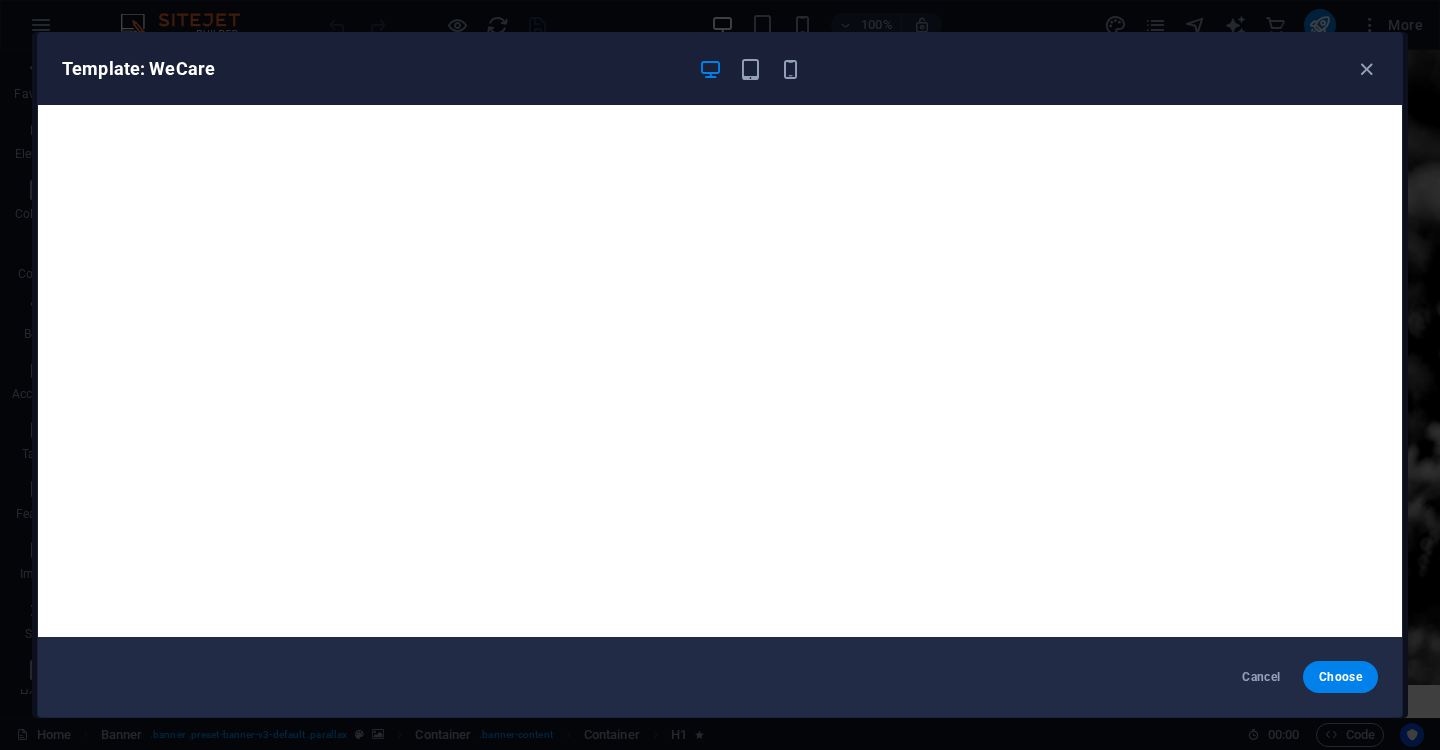 scroll, scrollTop: 4, scrollLeft: 0, axis: vertical 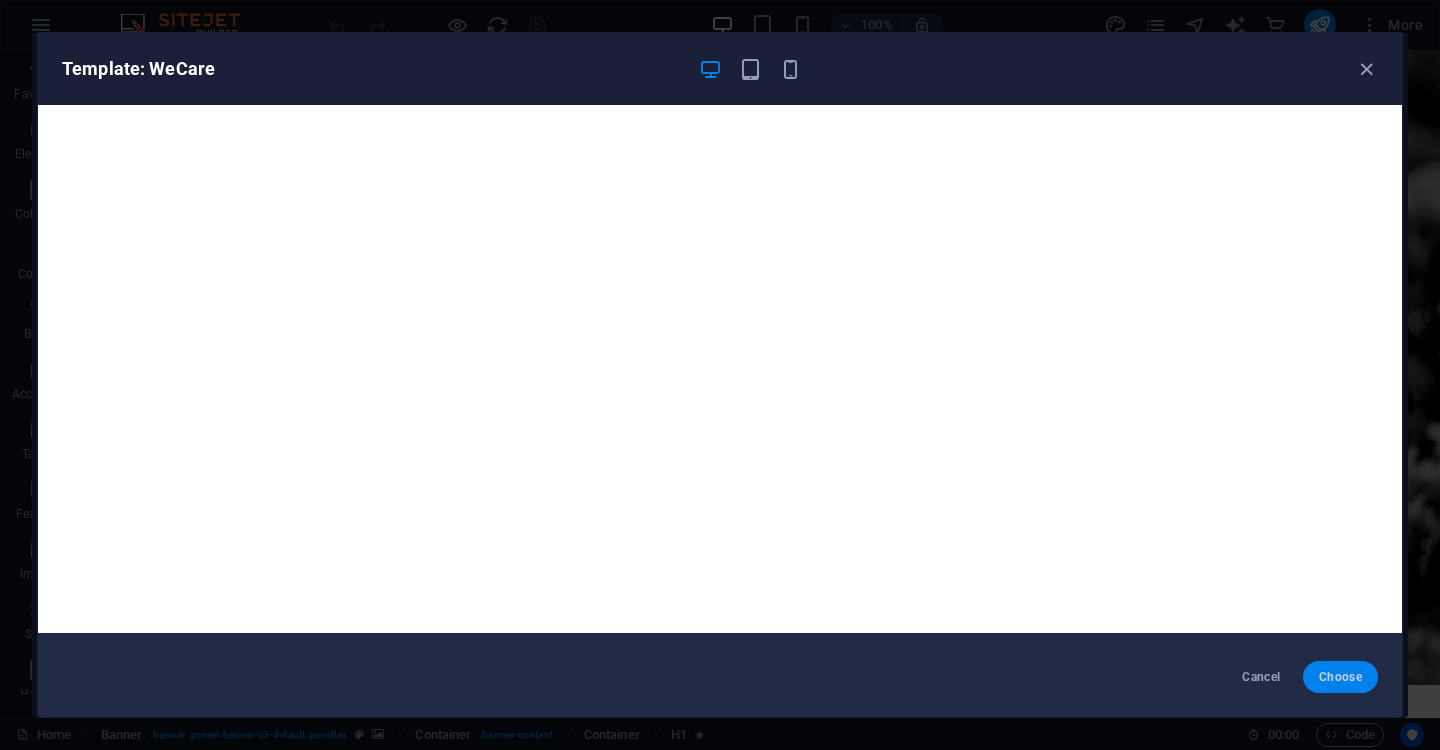click on "Choose" at bounding box center (1340, 677) 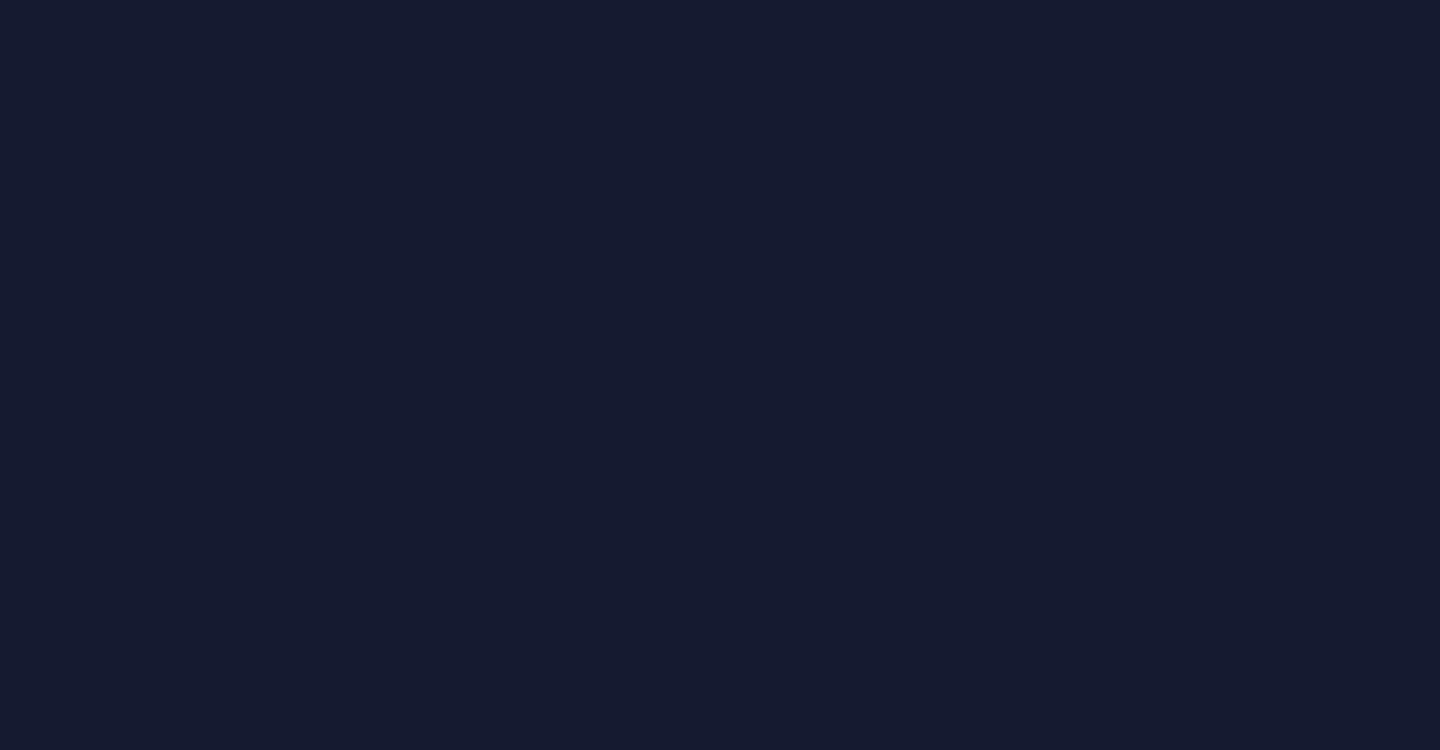 scroll, scrollTop: 0, scrollLeft: 0, axis: both 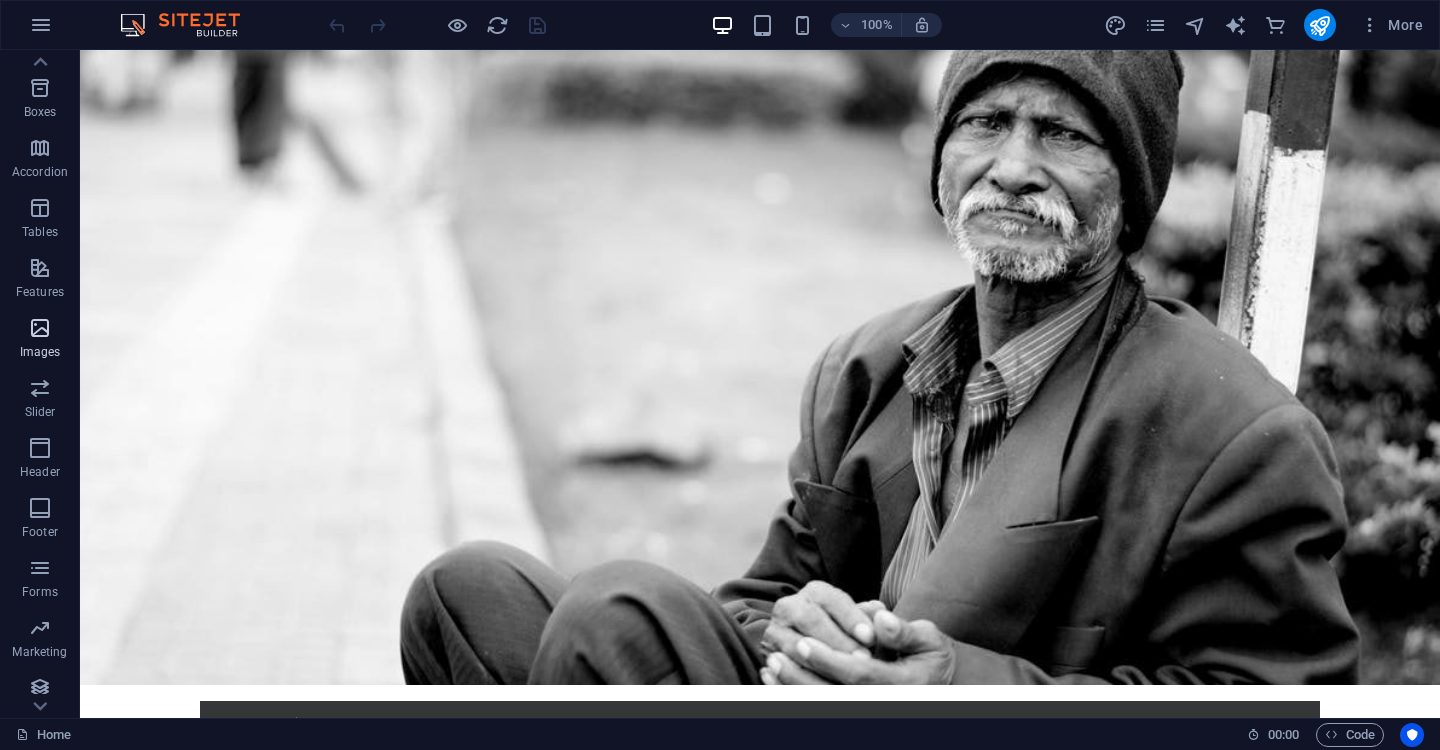 click on "Images" at bounding box center [40, 352] 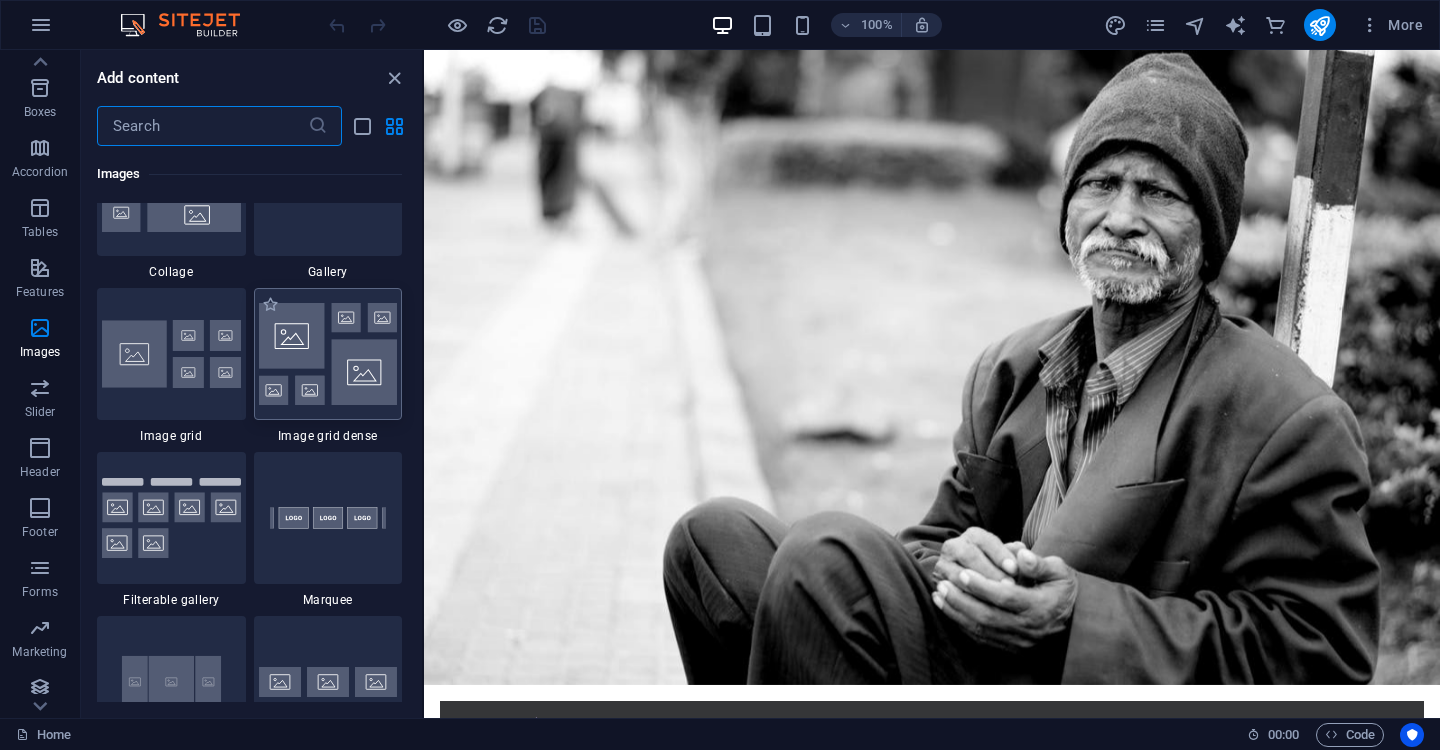 scroll, scrollTop: 10376, scrollLeft: 0, axis: vertical 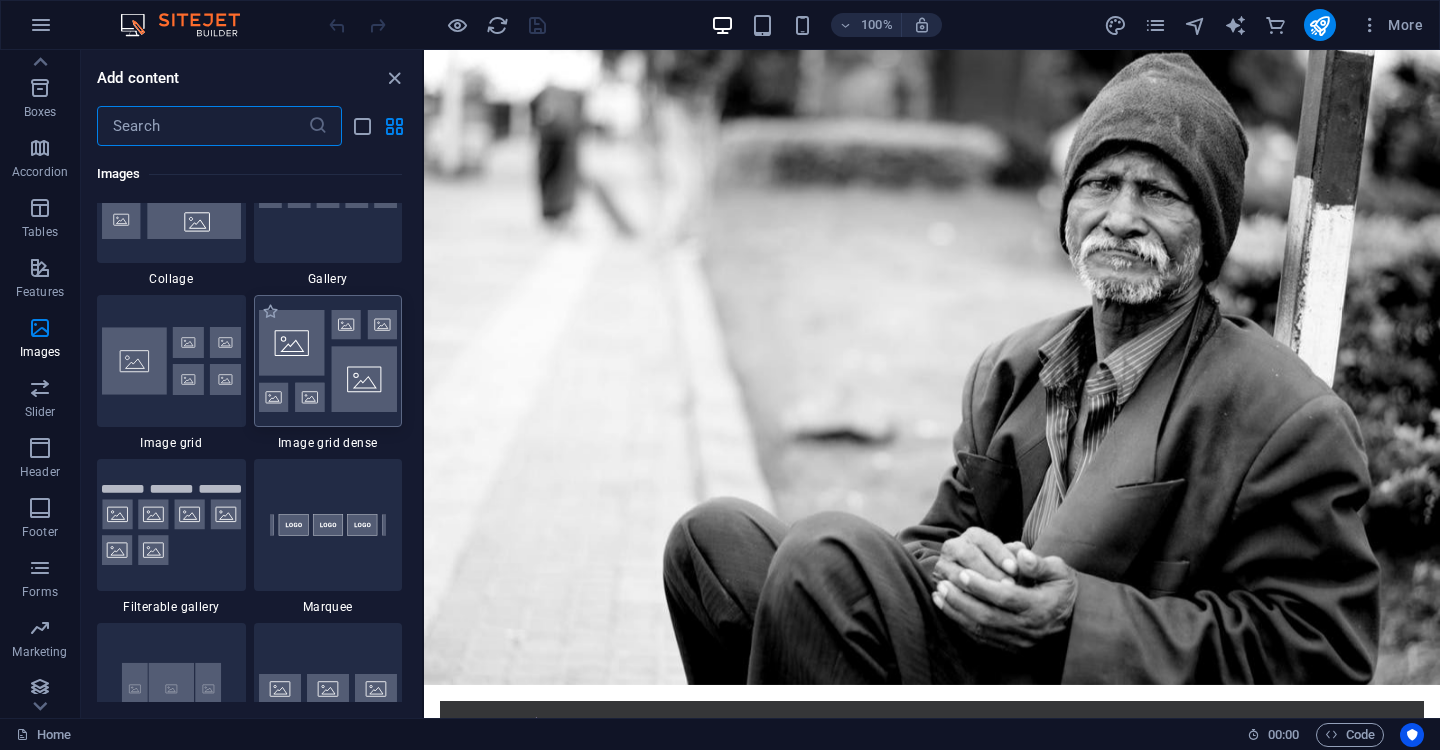 click at bounding box center [328, 361] 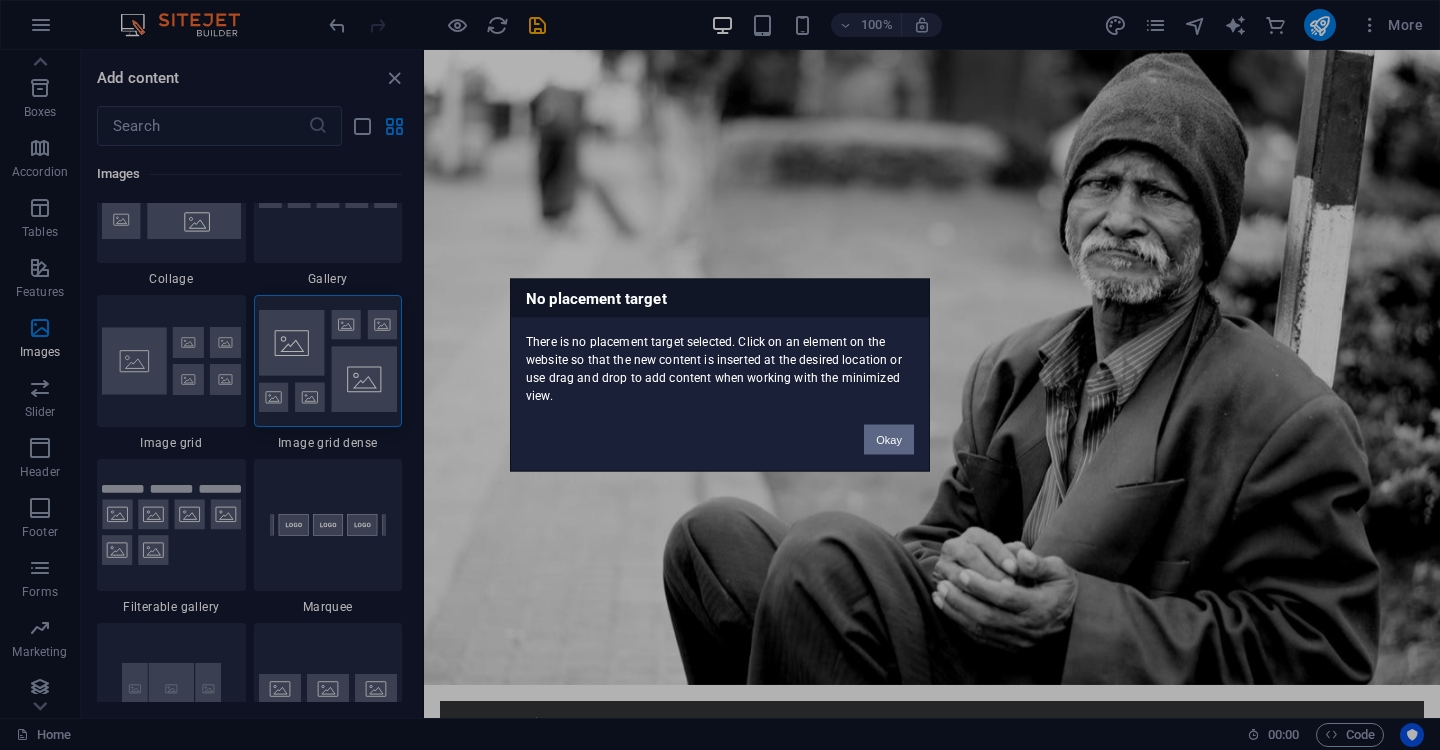 click on "Okay" at bounding box center (889, 440) 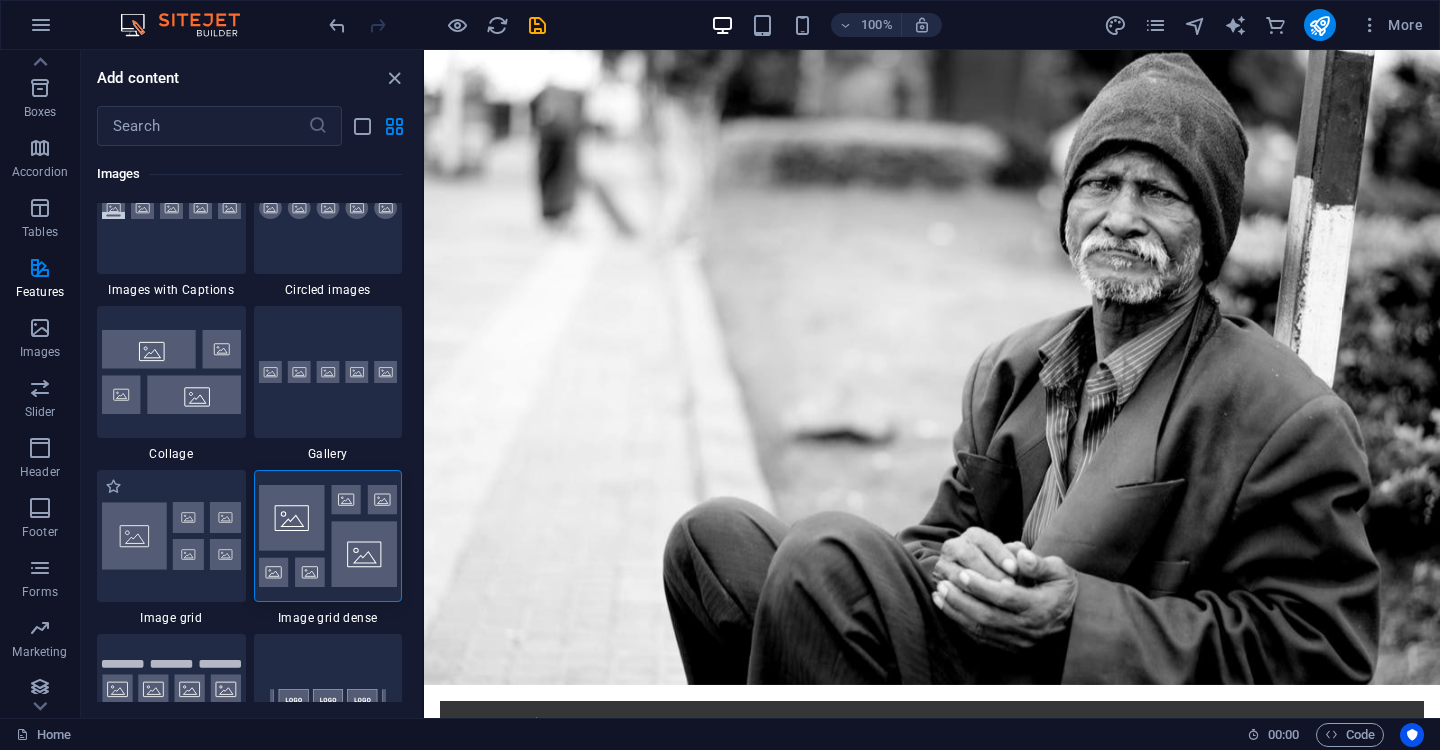 scroll, scrollTop: 10118, scrollLeft: 0, axis: vertical 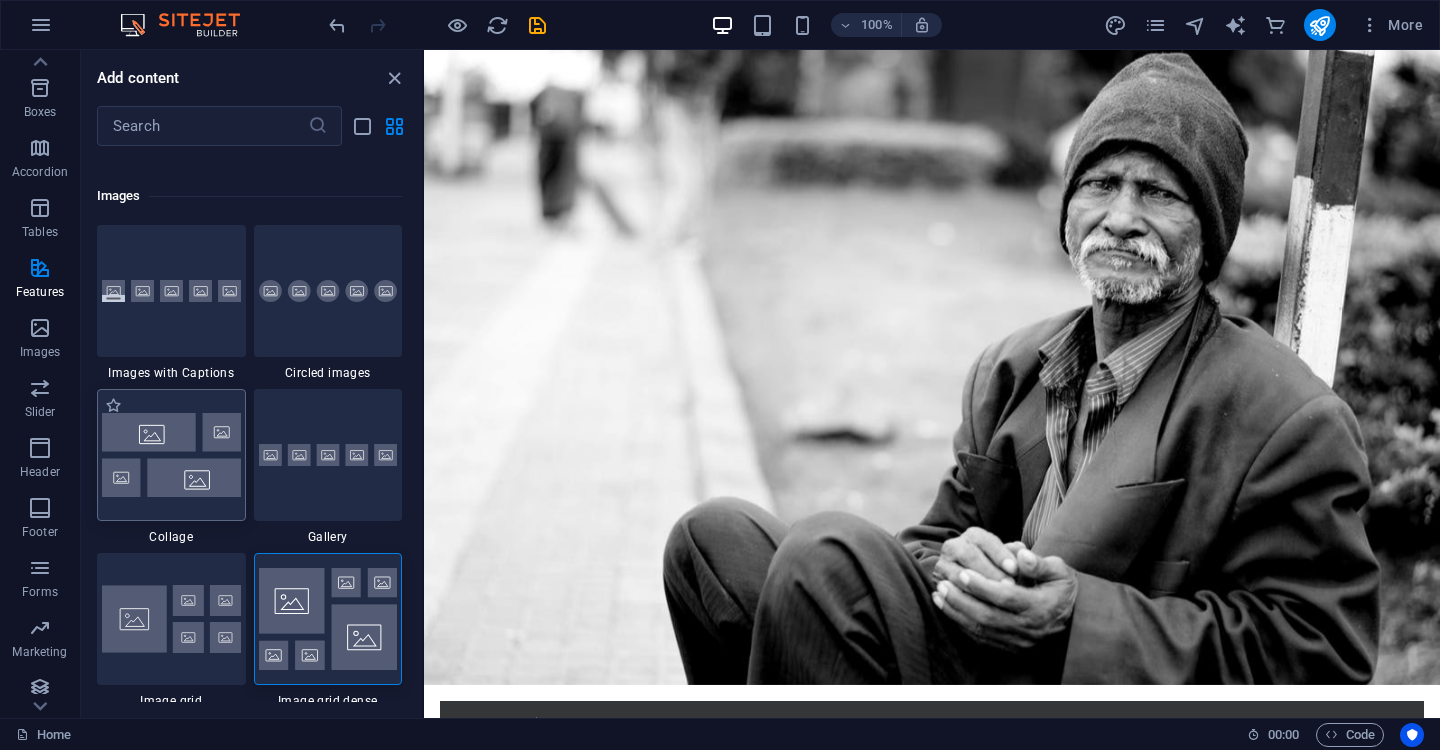 click at bounding box center (171, 454) 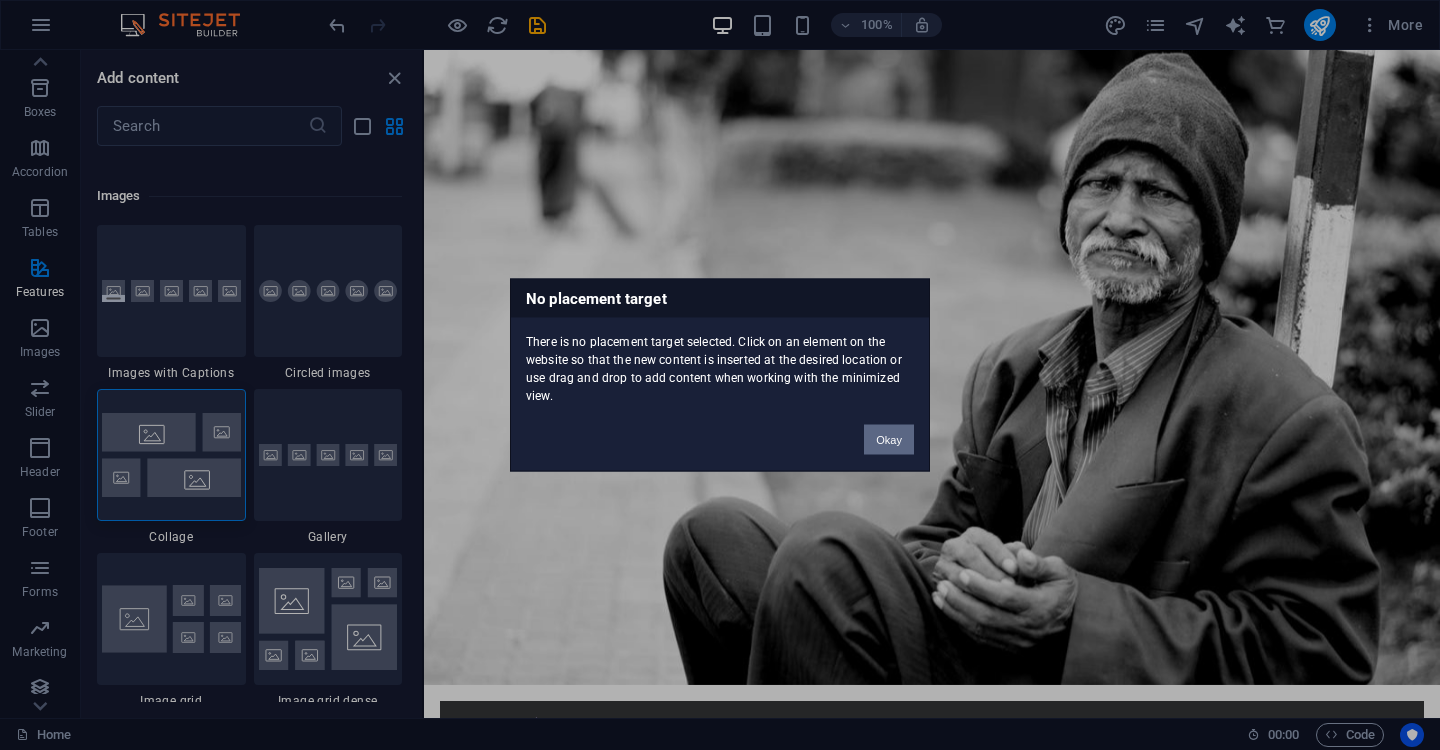 click on "Okay" at bounding box center (889, 440) 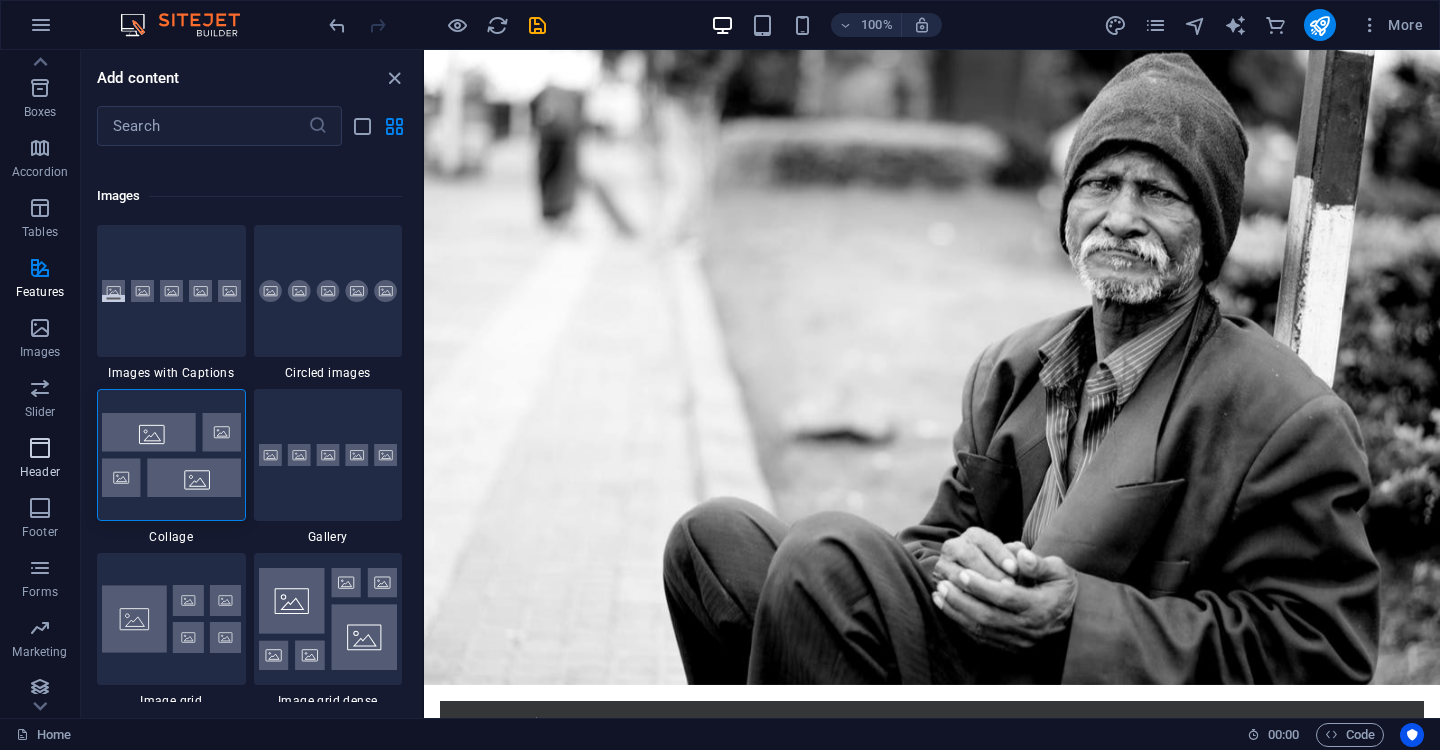 click at bounding box center [40, 448] 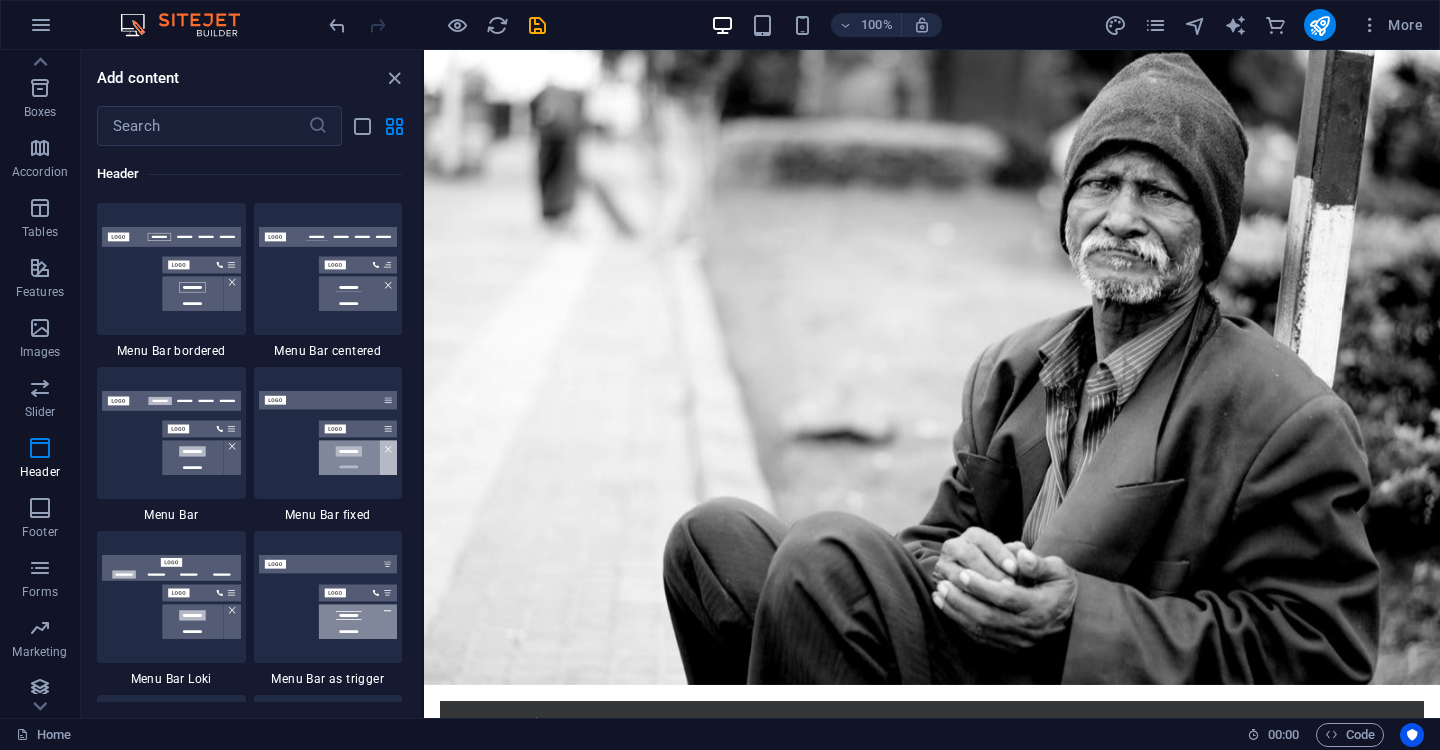 scroll, scrollTop: 12075, scrollLeft: 0, axis: vertical 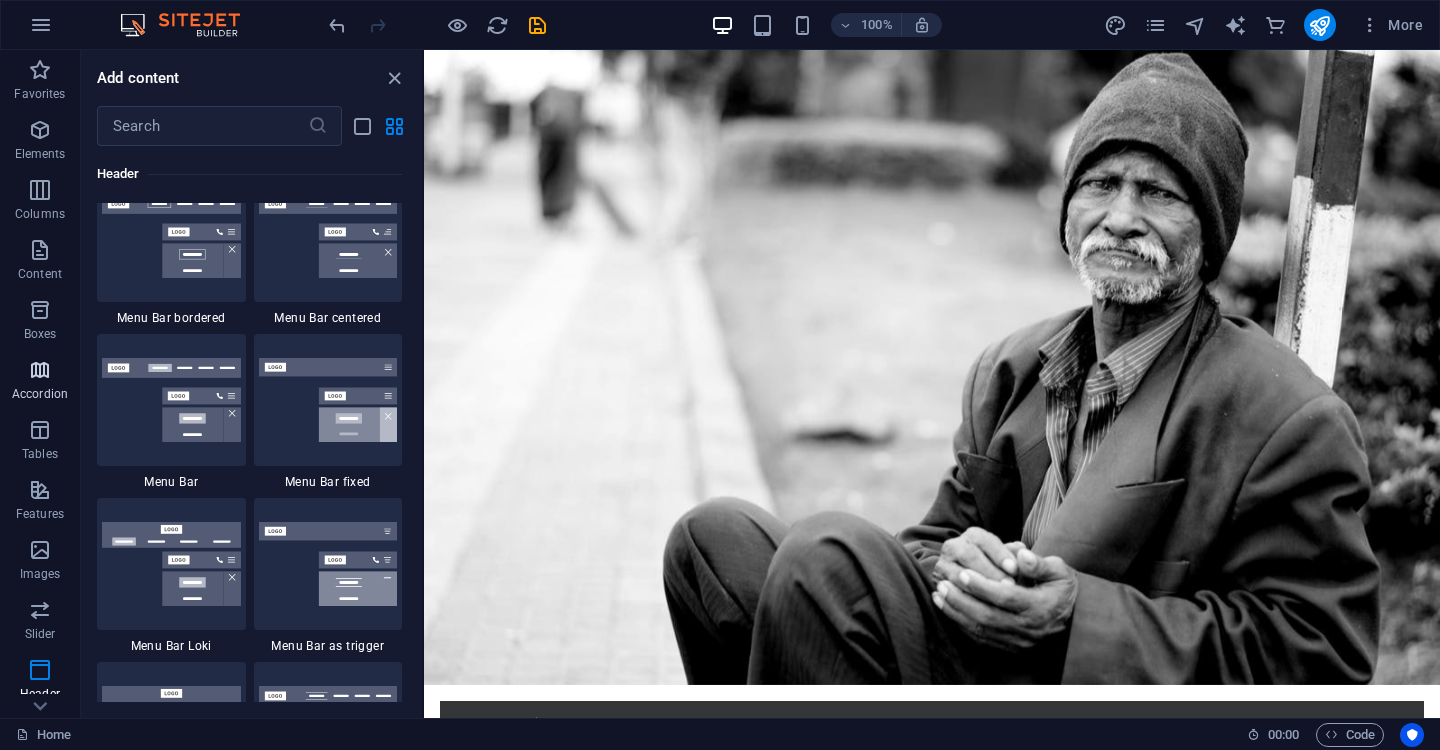 click at bounding box center (40, 130) 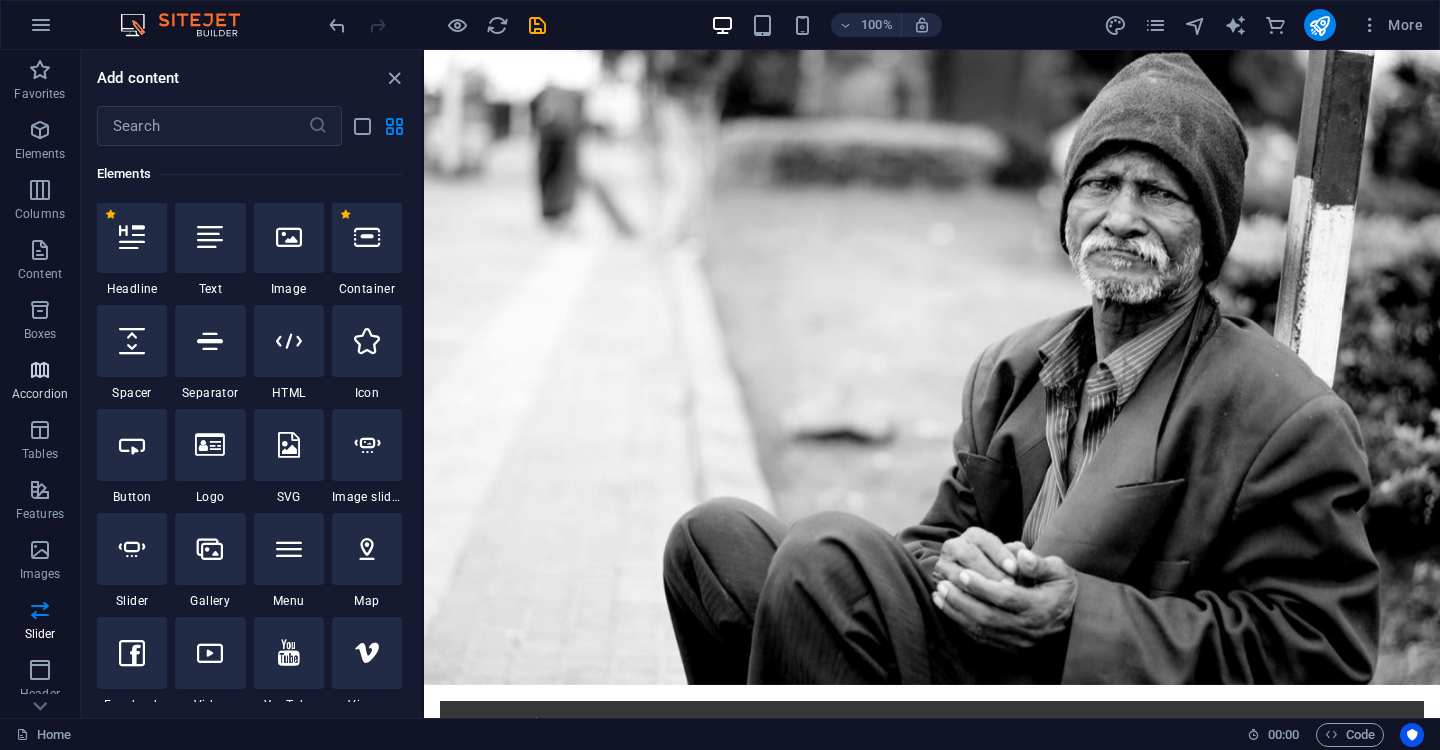 scroll, scrollTop: 213, scrollLeft: 0, axis: vertical 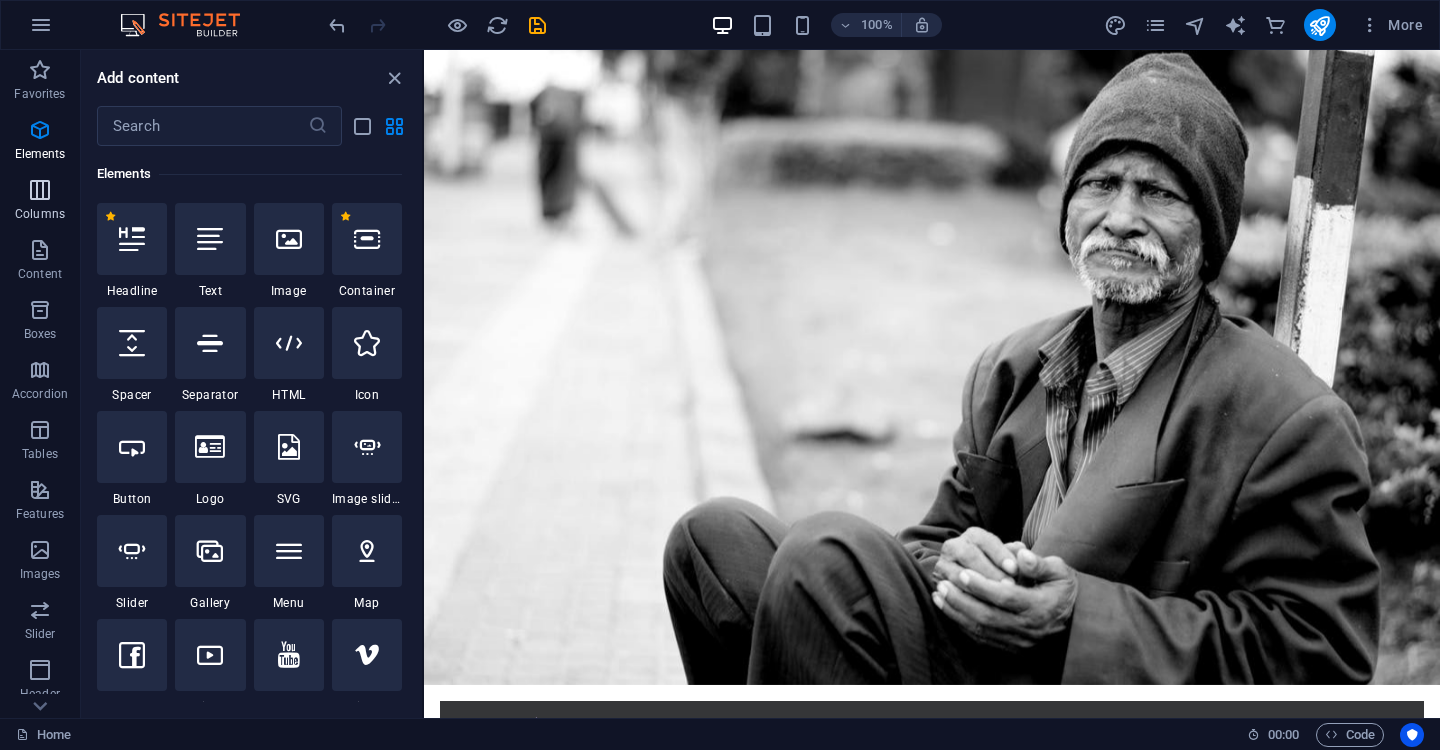 click at bounding box center [40, 190] 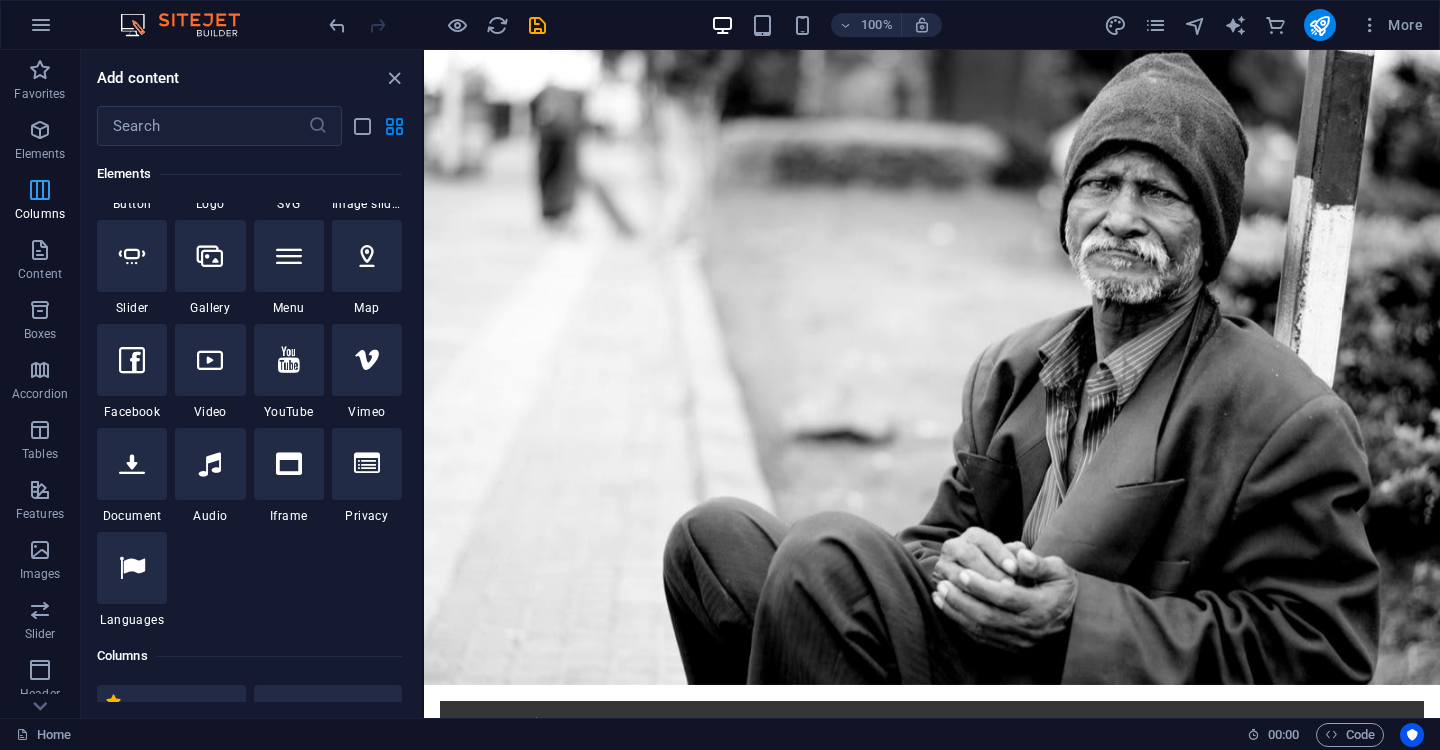 scroll, scrollTop: 990, scrollLeft: 0, axis: vertical 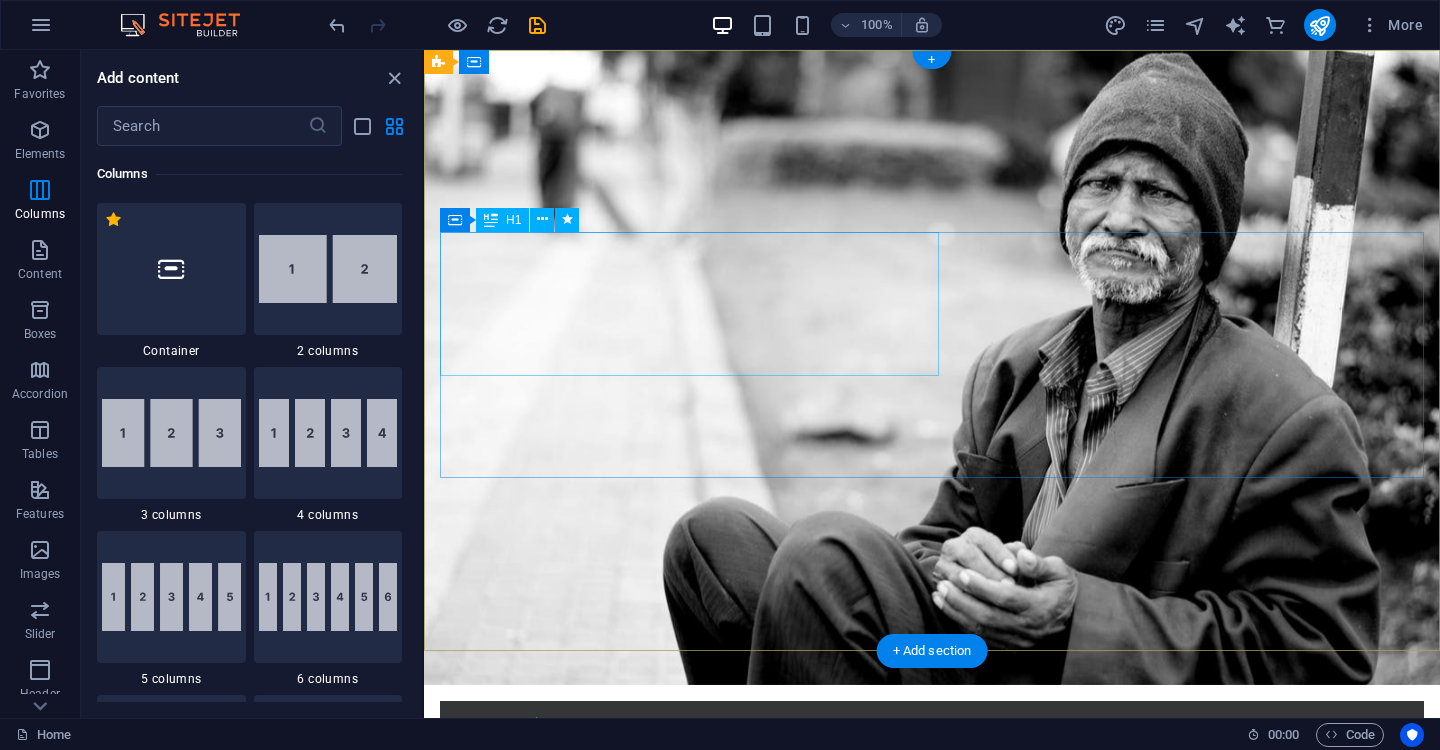 click on "Donate   and Help those in need." at bounding box center (932, 911) 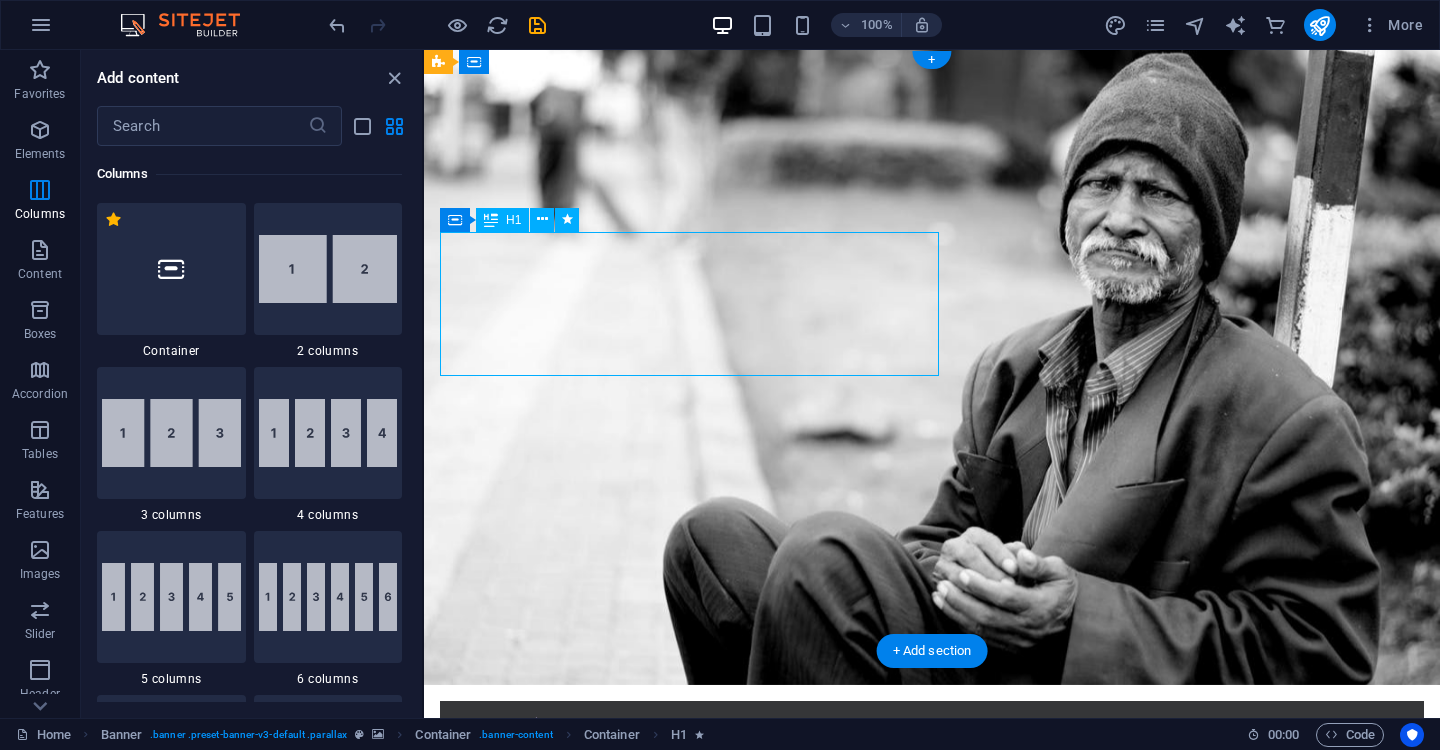 click on "Donate   and Help those in need." at bounding box center (932, 911) 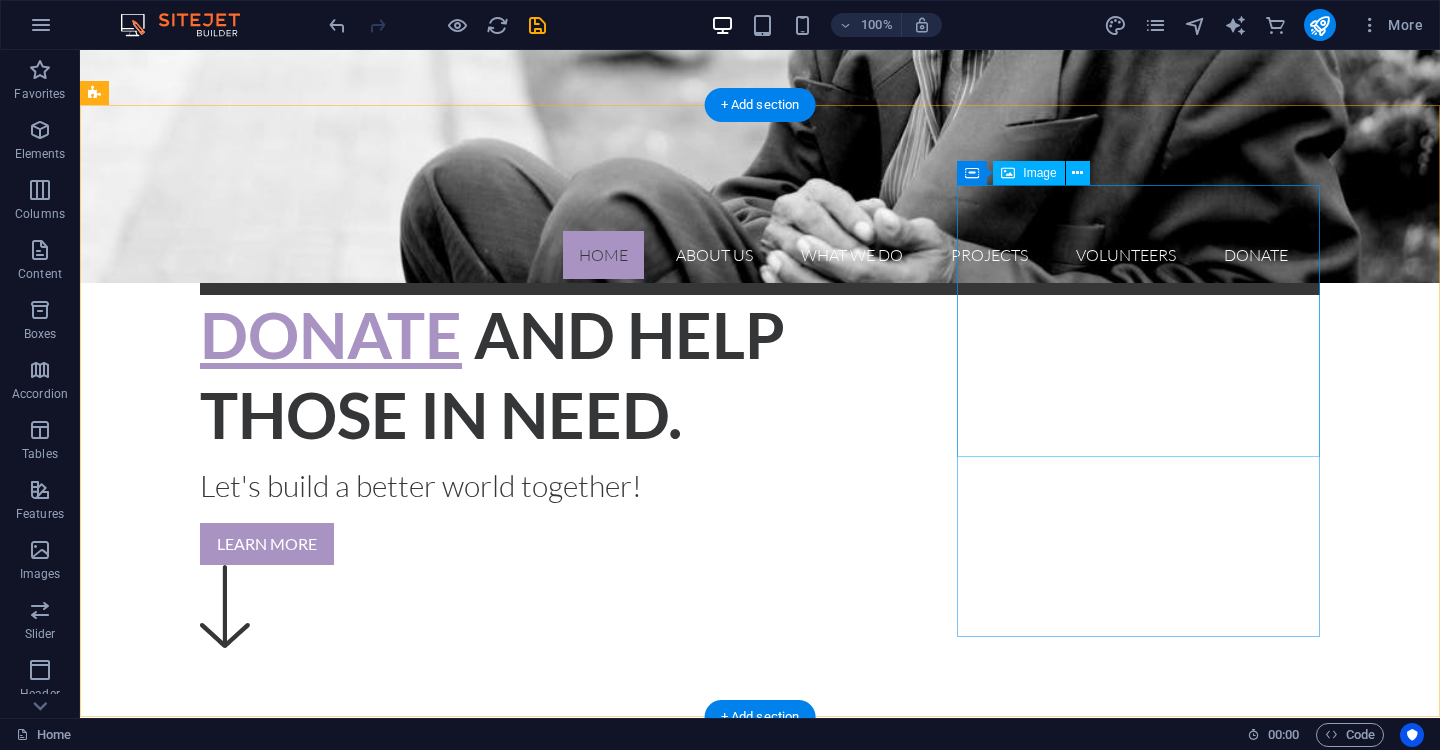 scroll, scrollTop: 0, scrollLeft: 0, axis: both 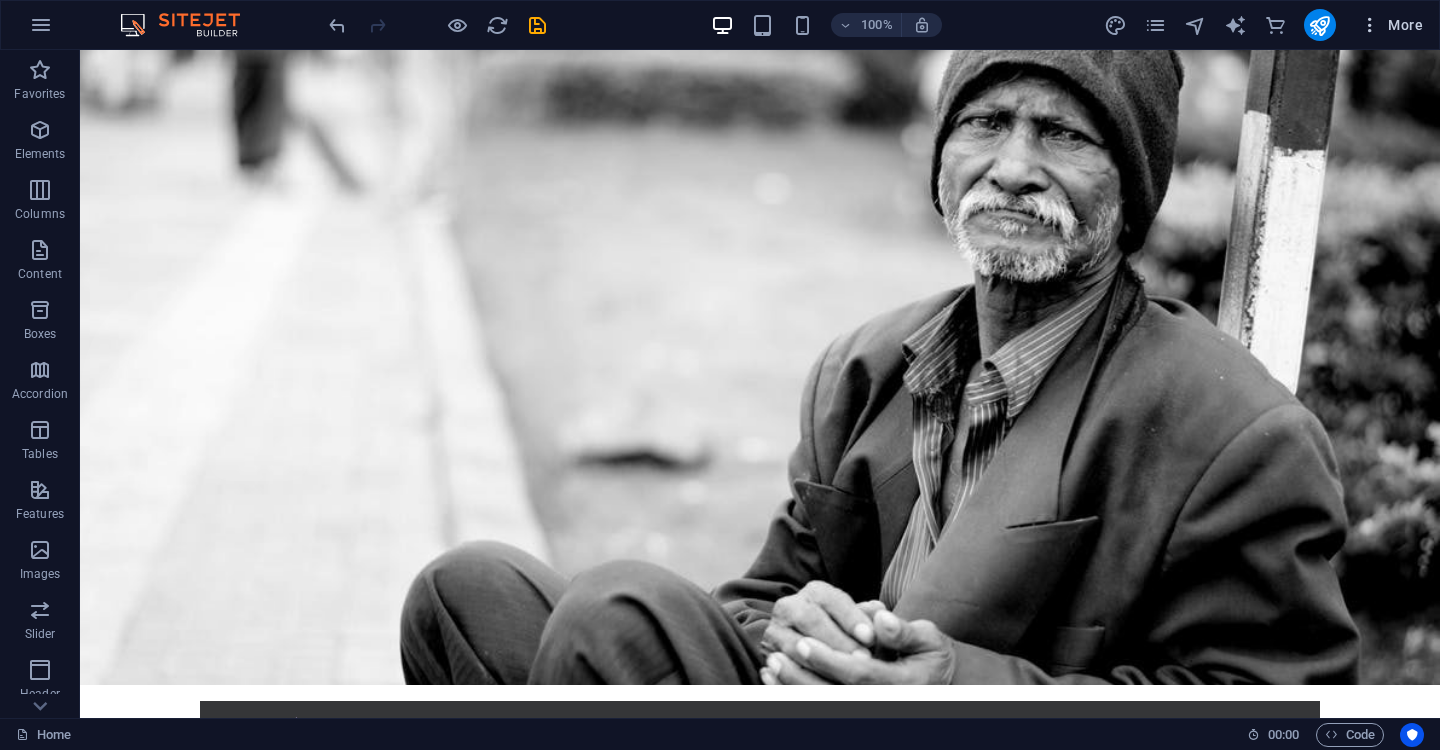 click on "More" at bounding box center (1391, 25) 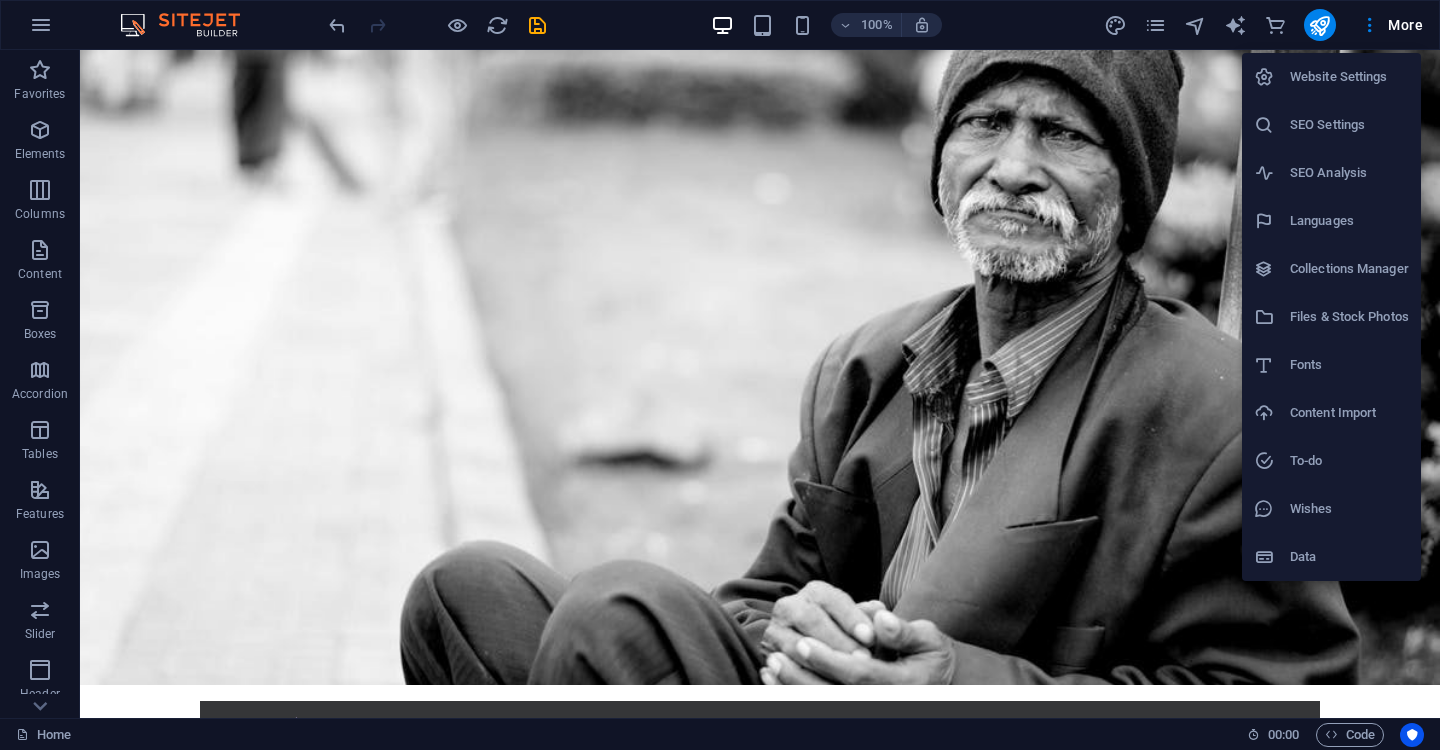 click on "Fonts" at bounding box center [1349, 365] 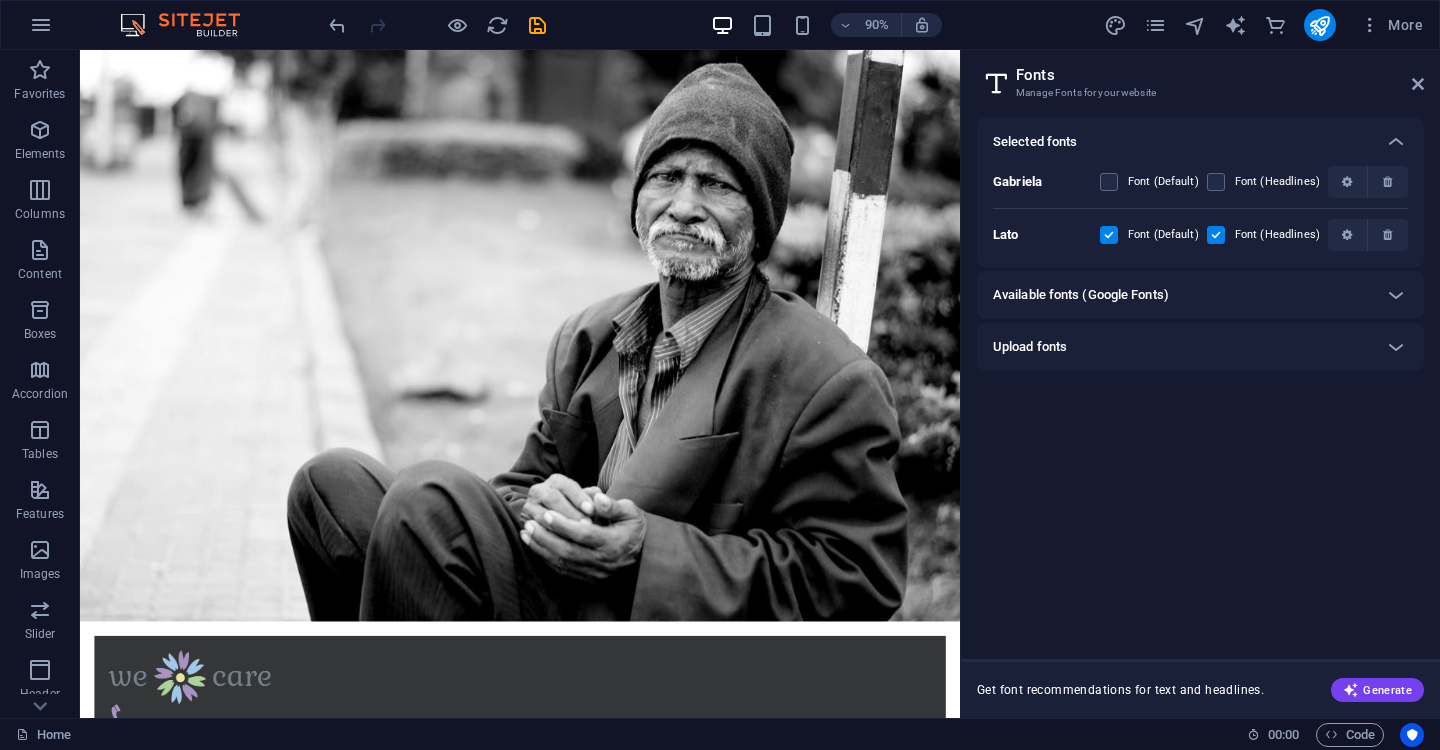 click on "Available fonts (Google Fonts)" at bounding box center [1182, 295] 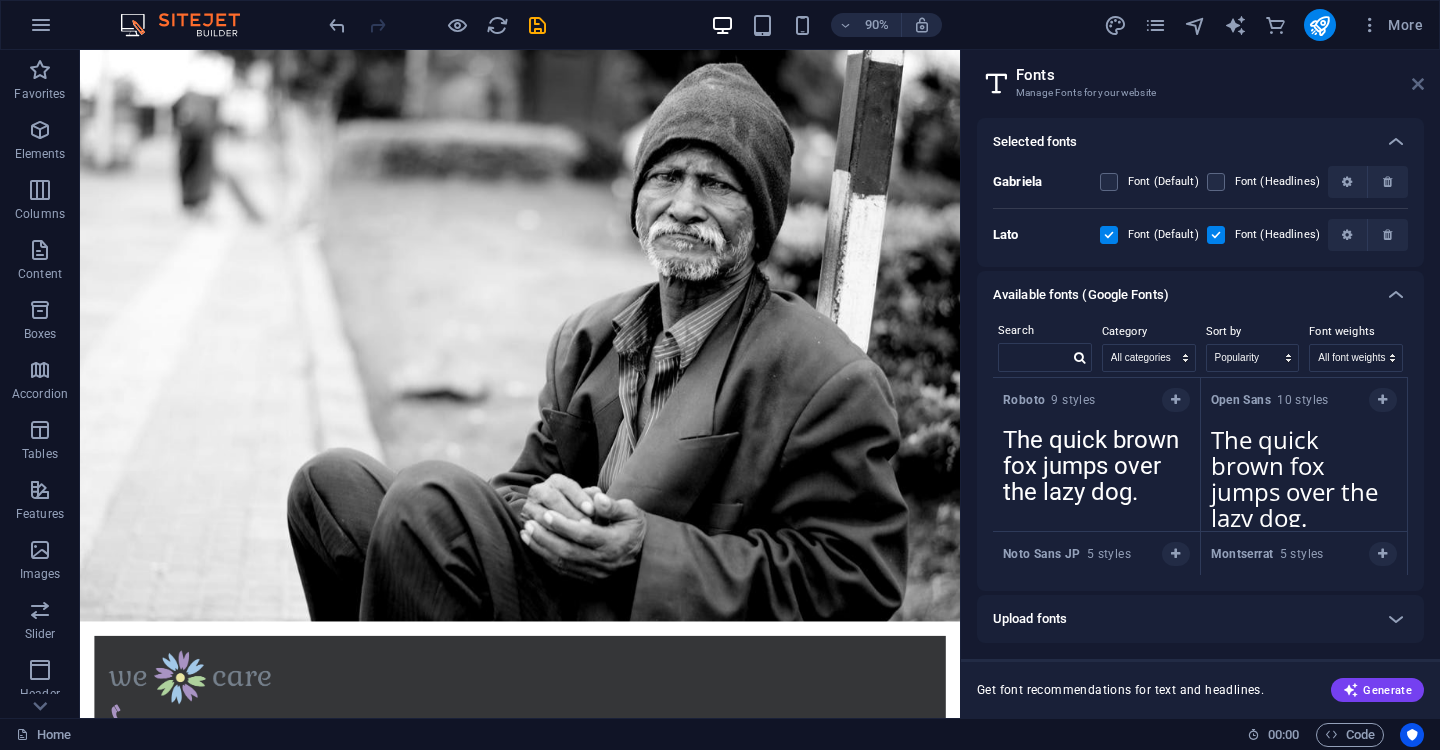 click at bounding box center (1418, 84) 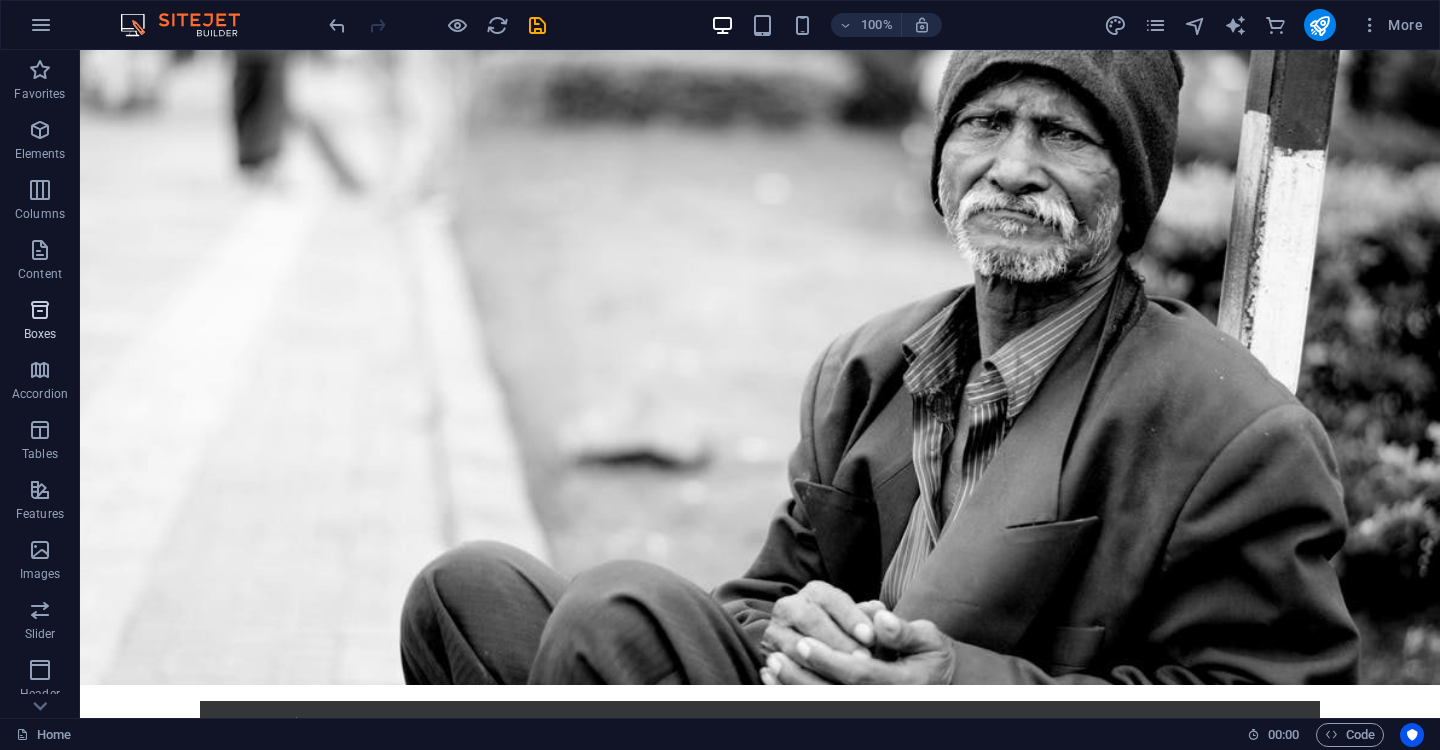 click on "Boxes" at bounding box center (40, 322) 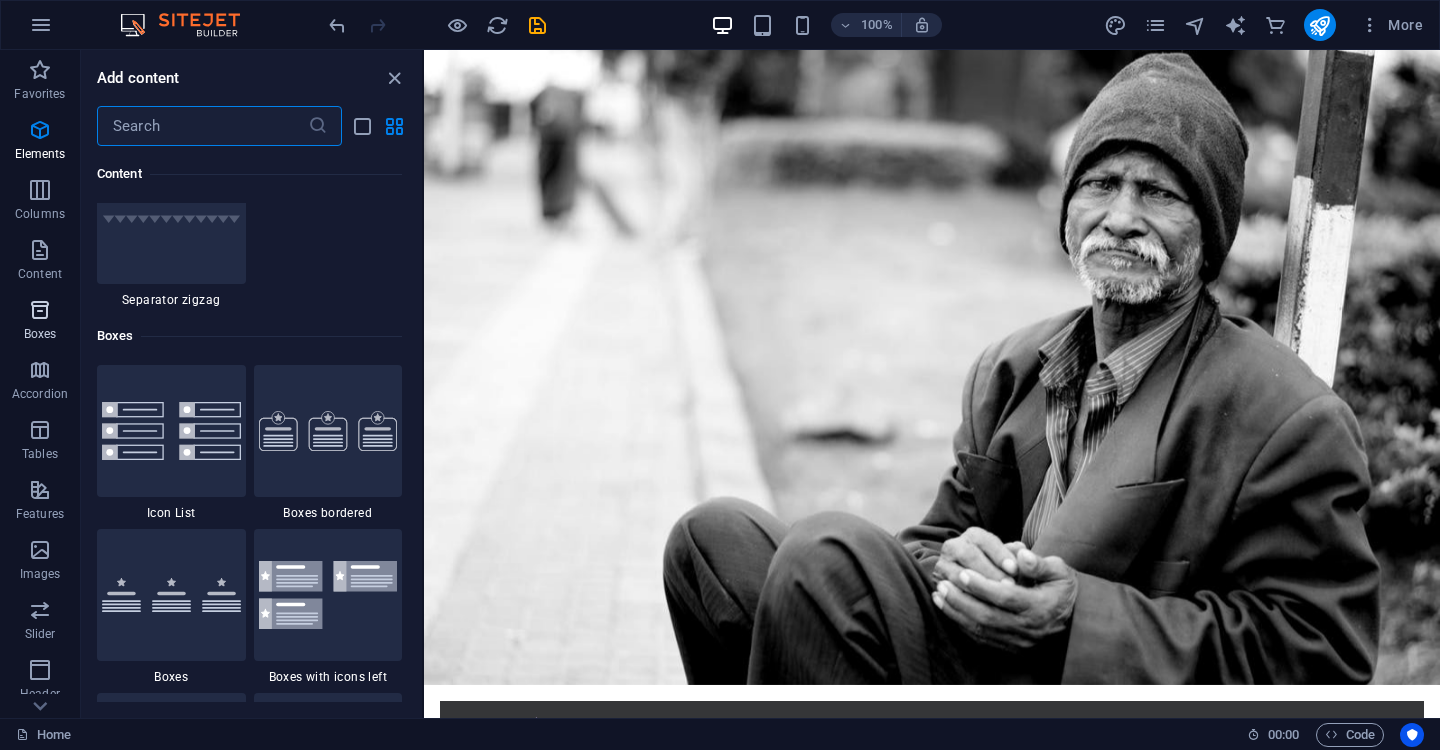 scroll, scrollTop: 5516, scrollLeft: 0, axis: vertical 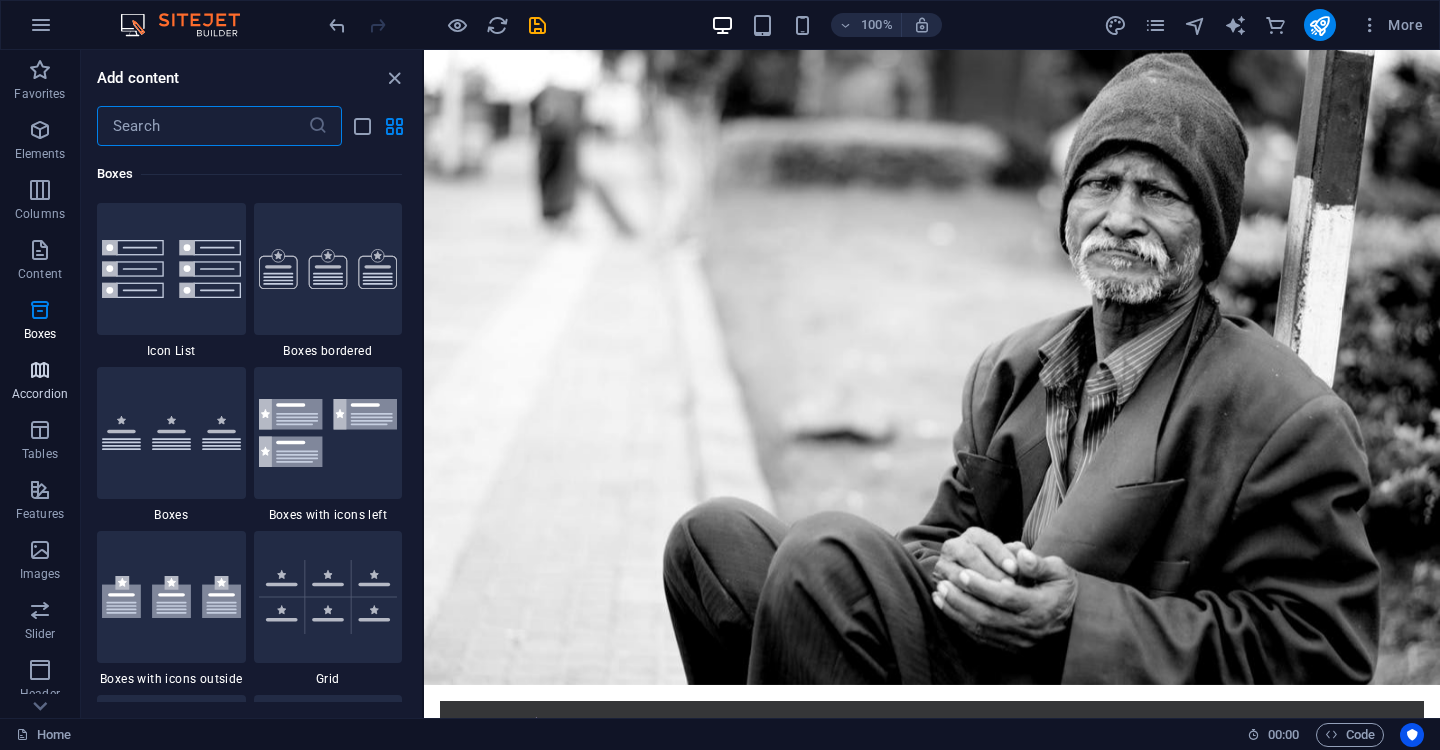 click at bounding box center [40, 370] 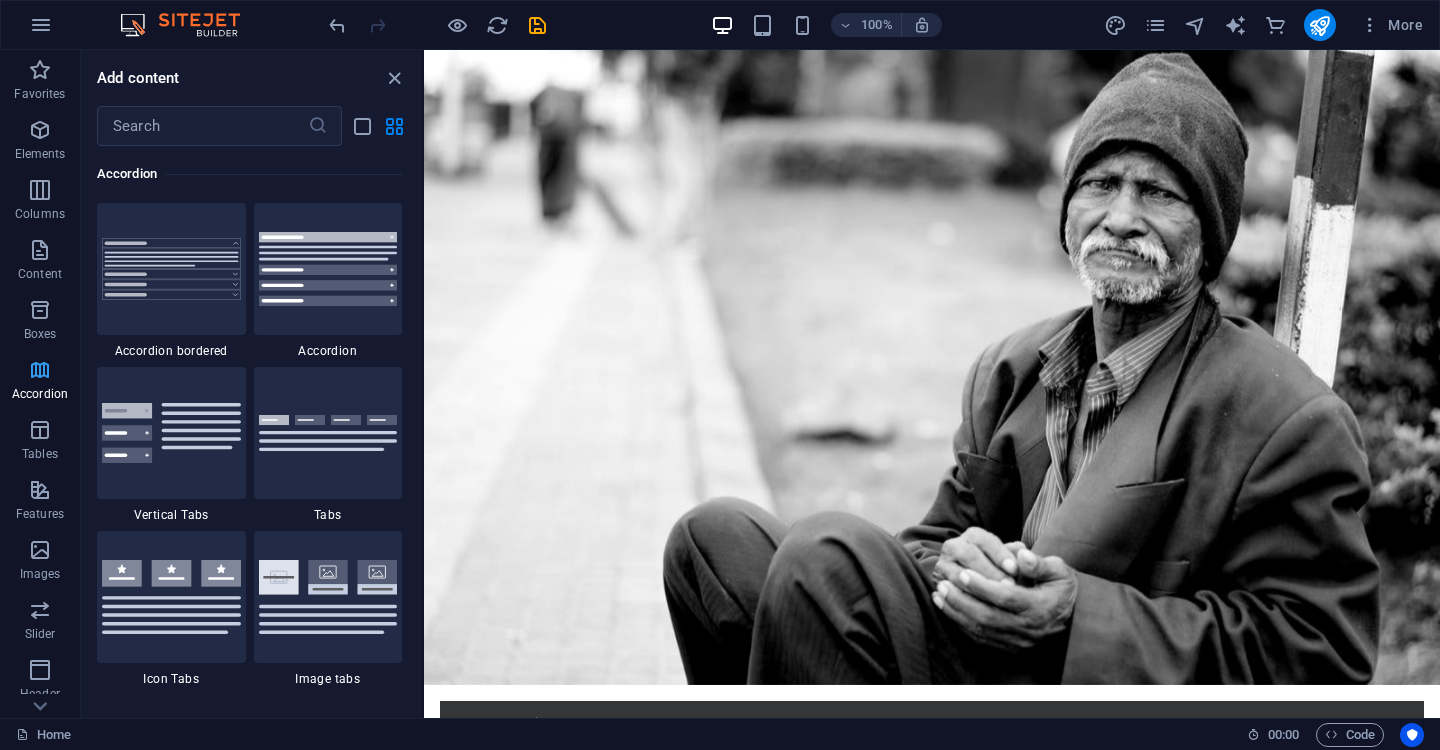 scroll, scrollTop: 6385, scrollLeft: 0, axis: vertical 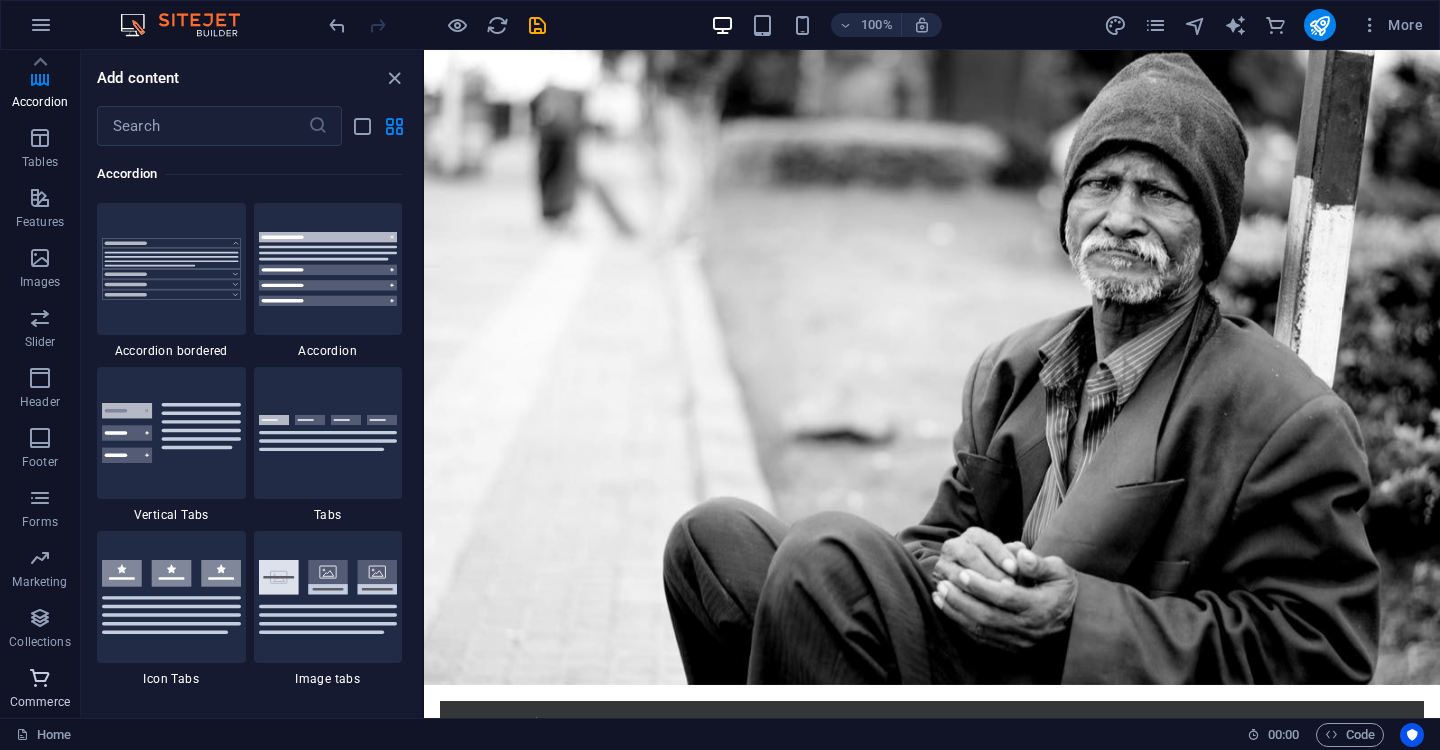 click at bounding box center [40, 678] 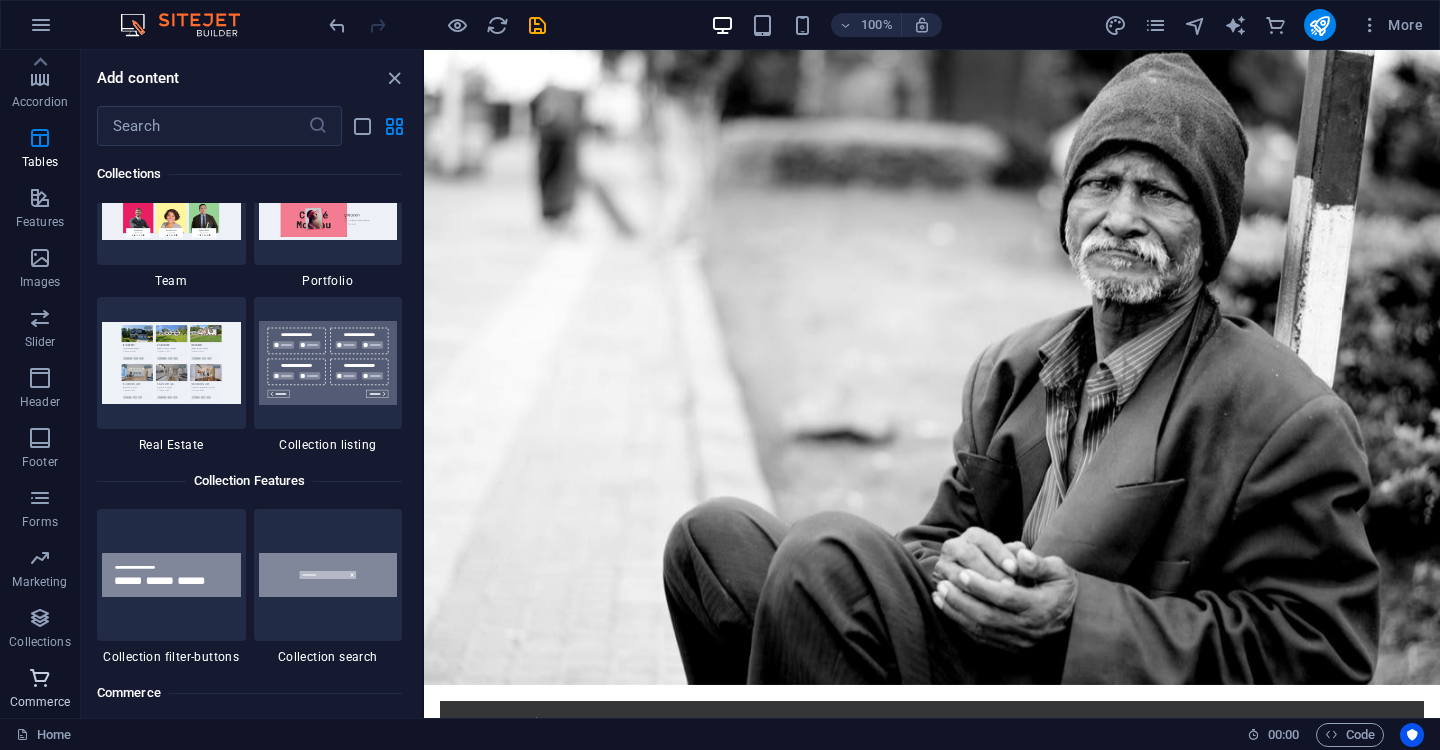 scroll, scrollTop: 19271, scrollLeft: 0, axis: vertical 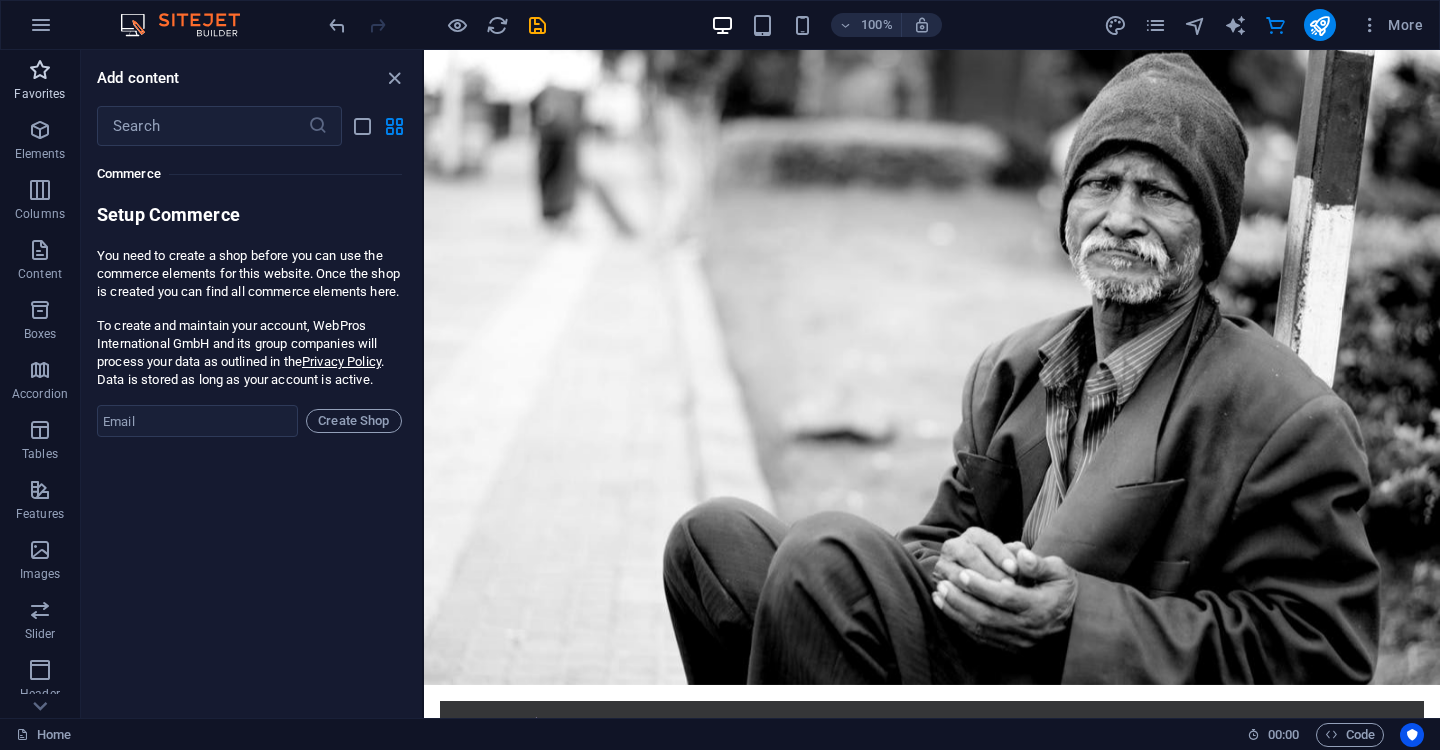 click on "Favorites" at bounding box center (39, 94) 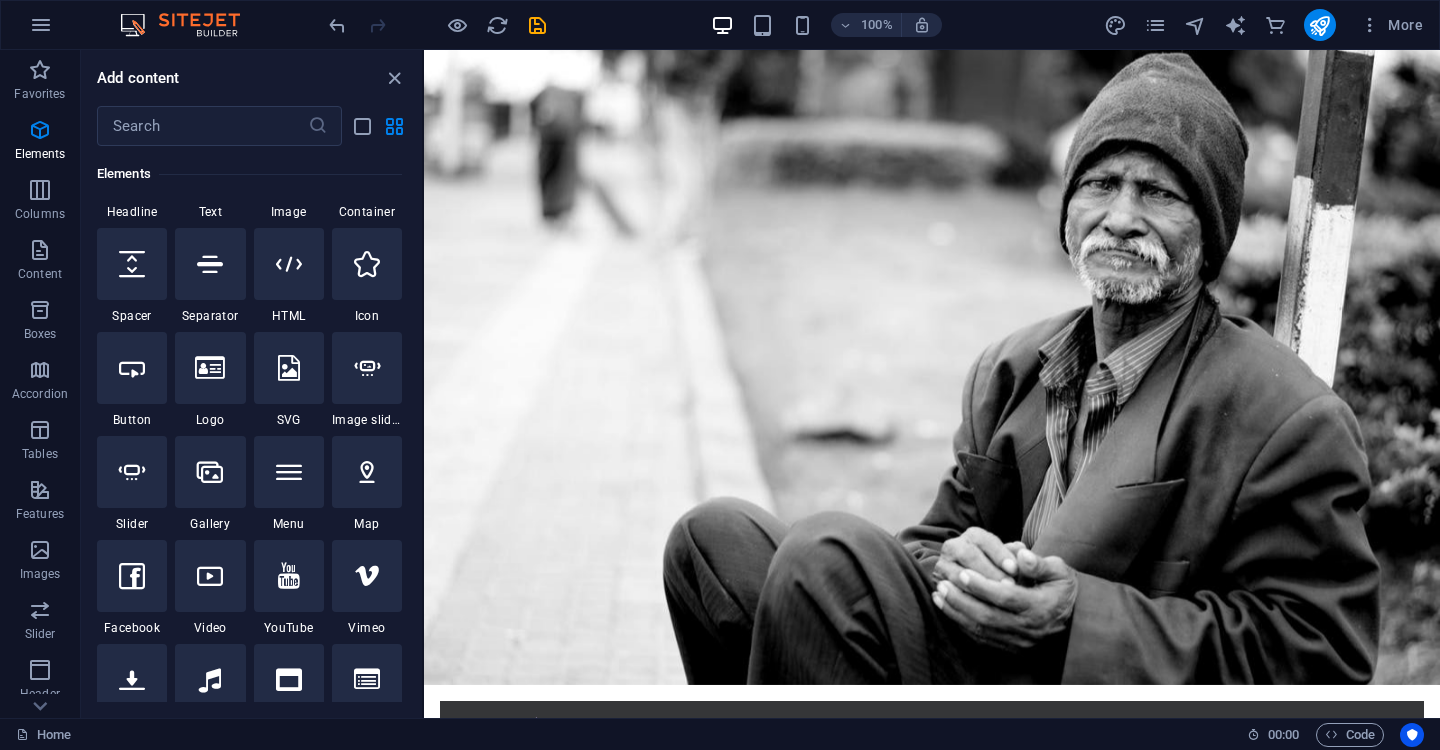 scroll, scrollTop: 0, scrollLeft: 0, axis: both 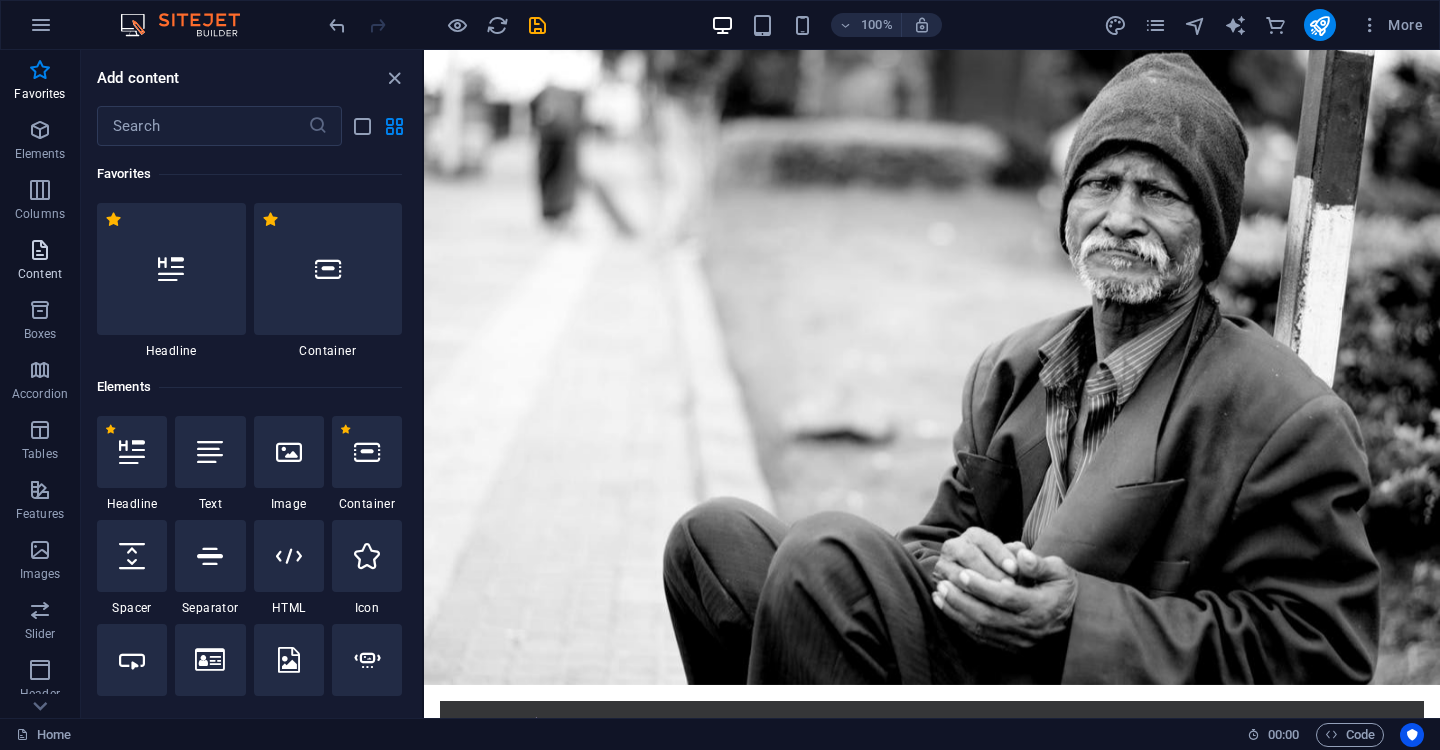 click on "Content" at bounding box center (40, 274) 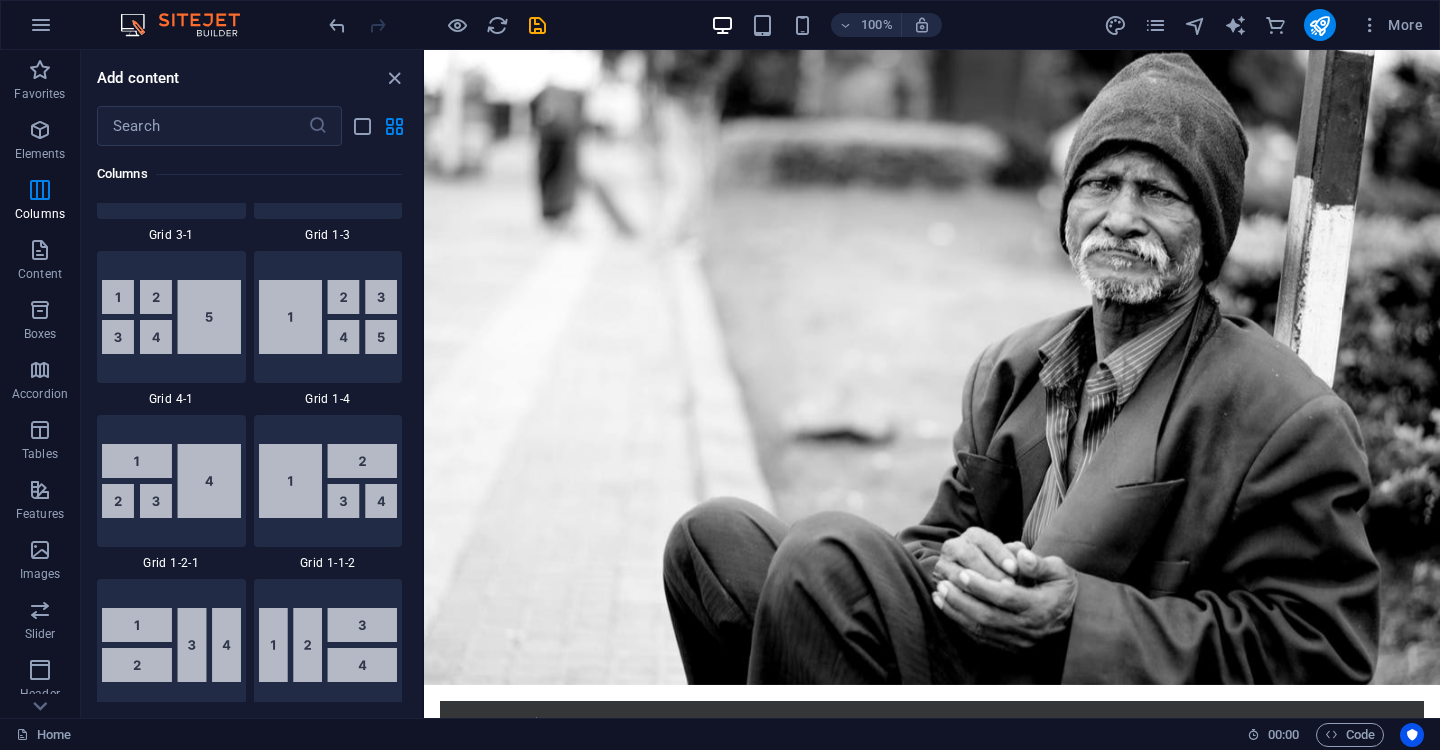scroll, scrollTop: 2657, scrollLeft: 0, axis: vertical 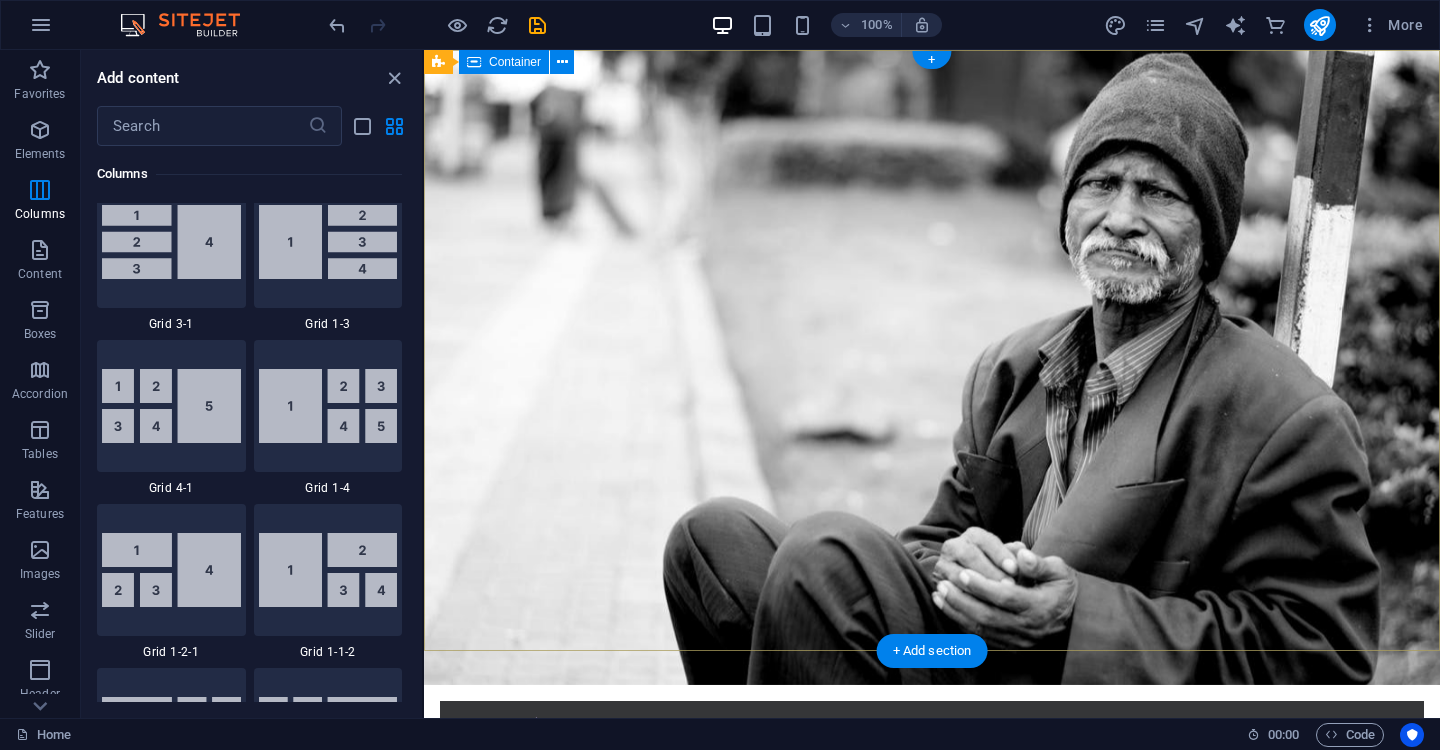 click on "Home About us What we do Projects Volunteers Donate Donate   and Help those in need. Let's build a better world together! Learn more" at bounding box center [932, 939] 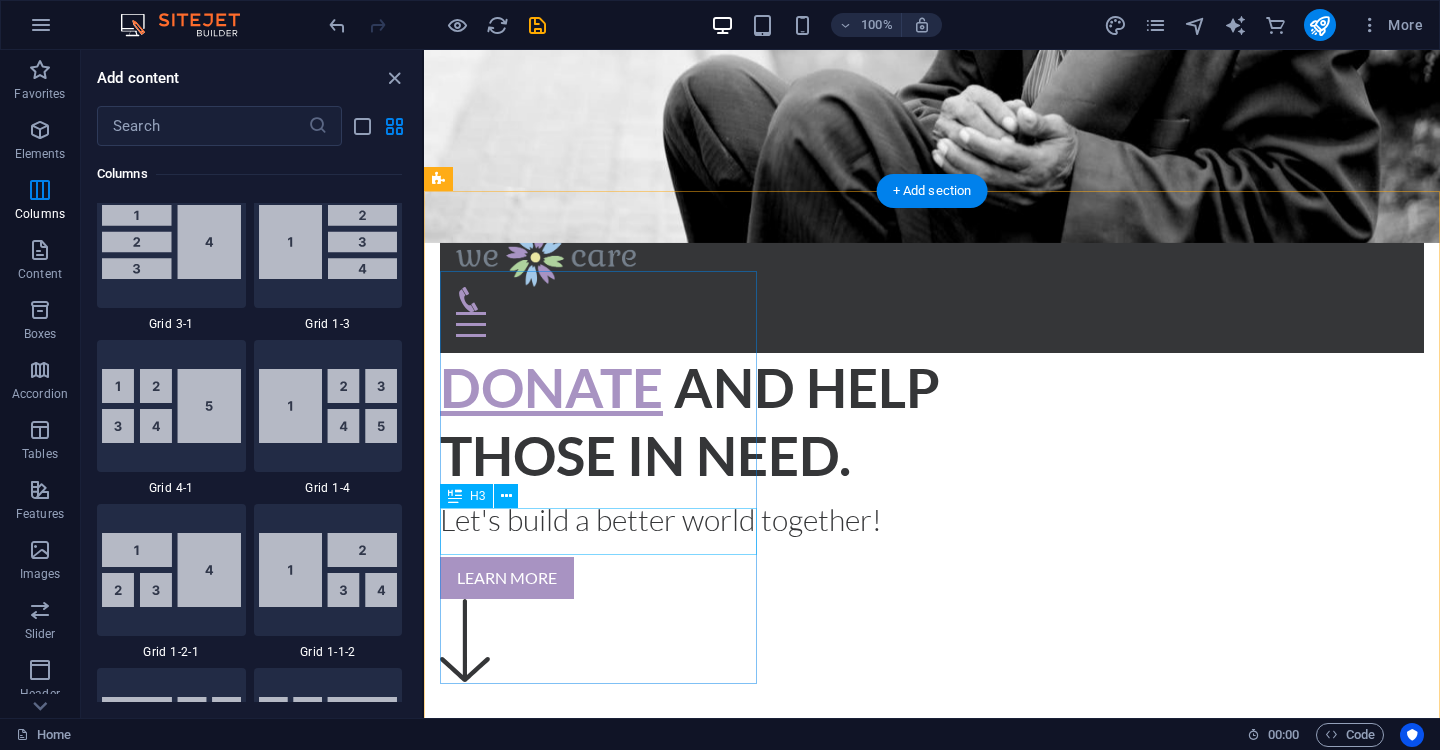 scroll, scrollTop: 0, scrollLeft: 0, axis: both 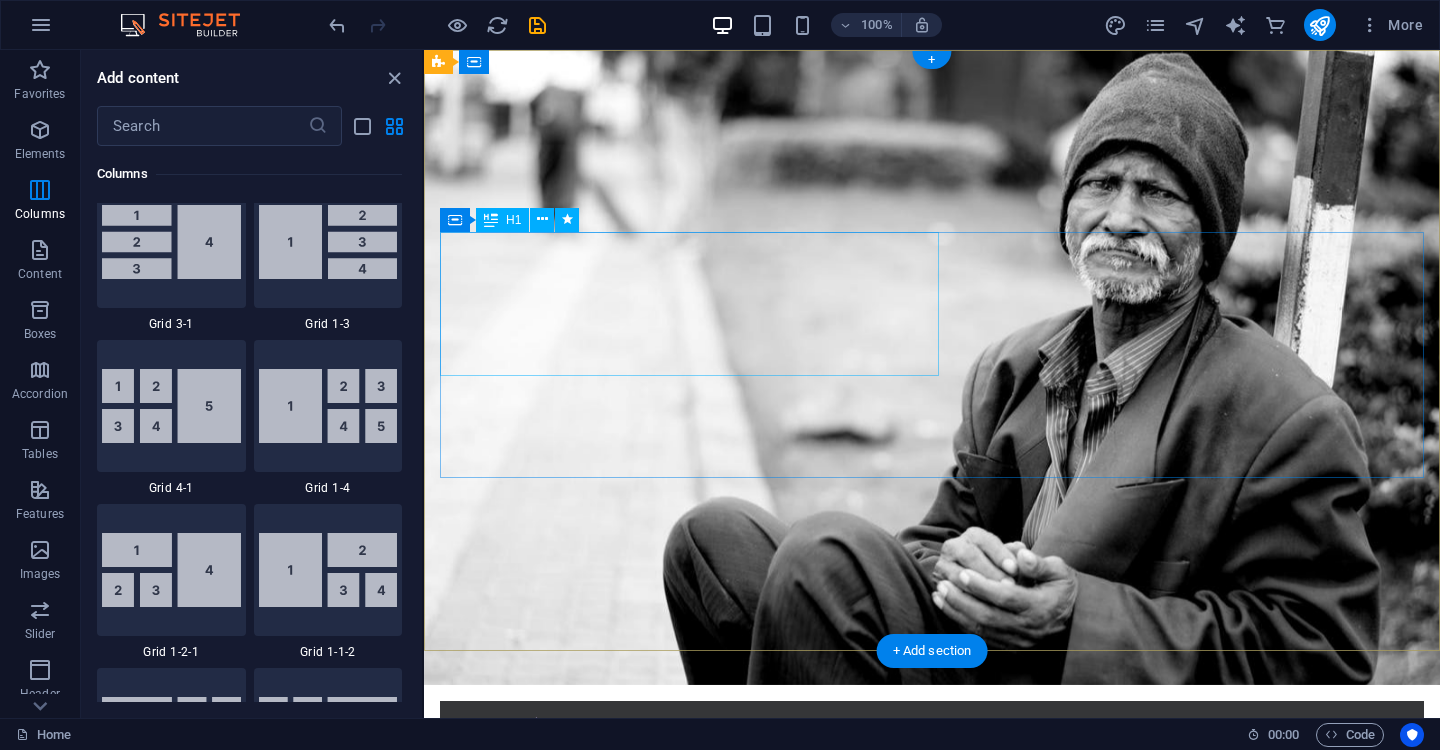click on "Donate   and Help those in need." at bounding box center (932, 911) 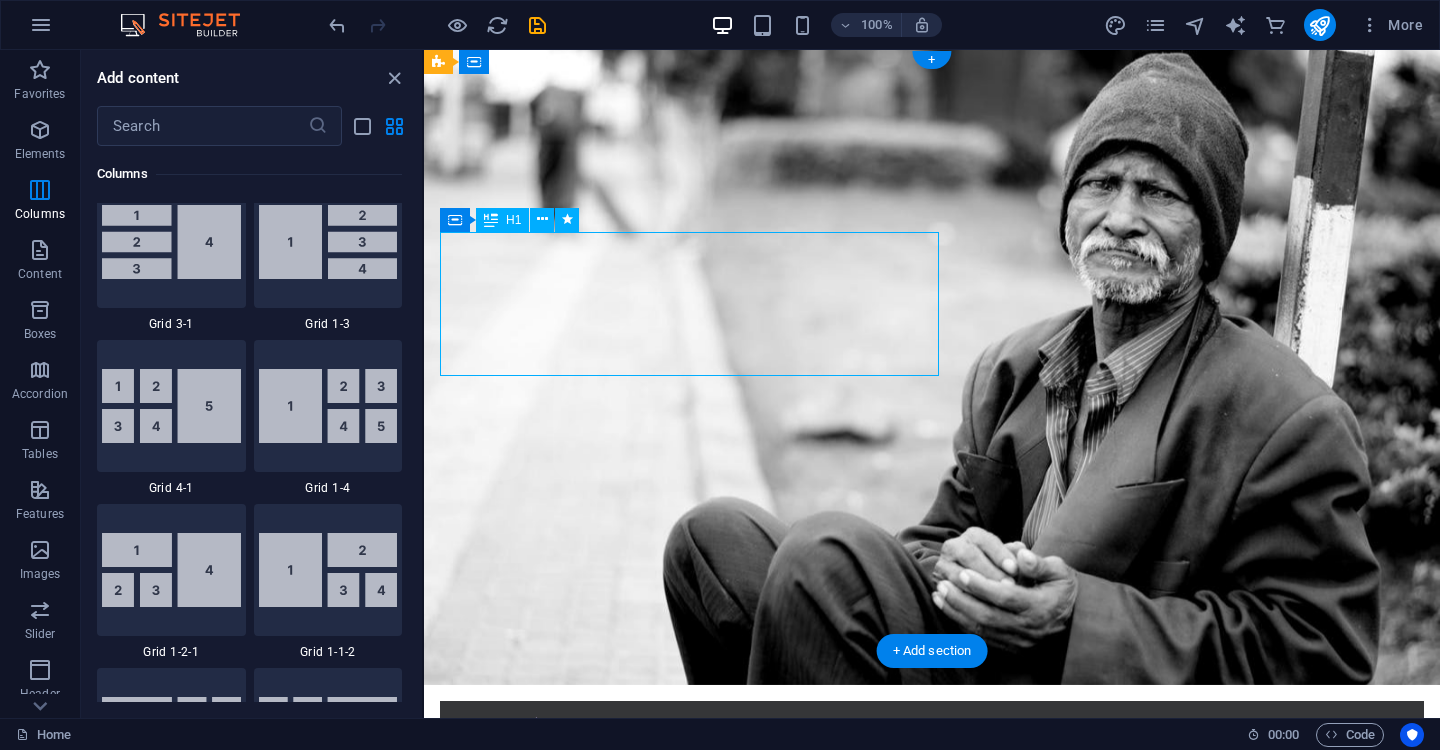 click on "Donate   and Help those in need." at bounding box center [932, 911] 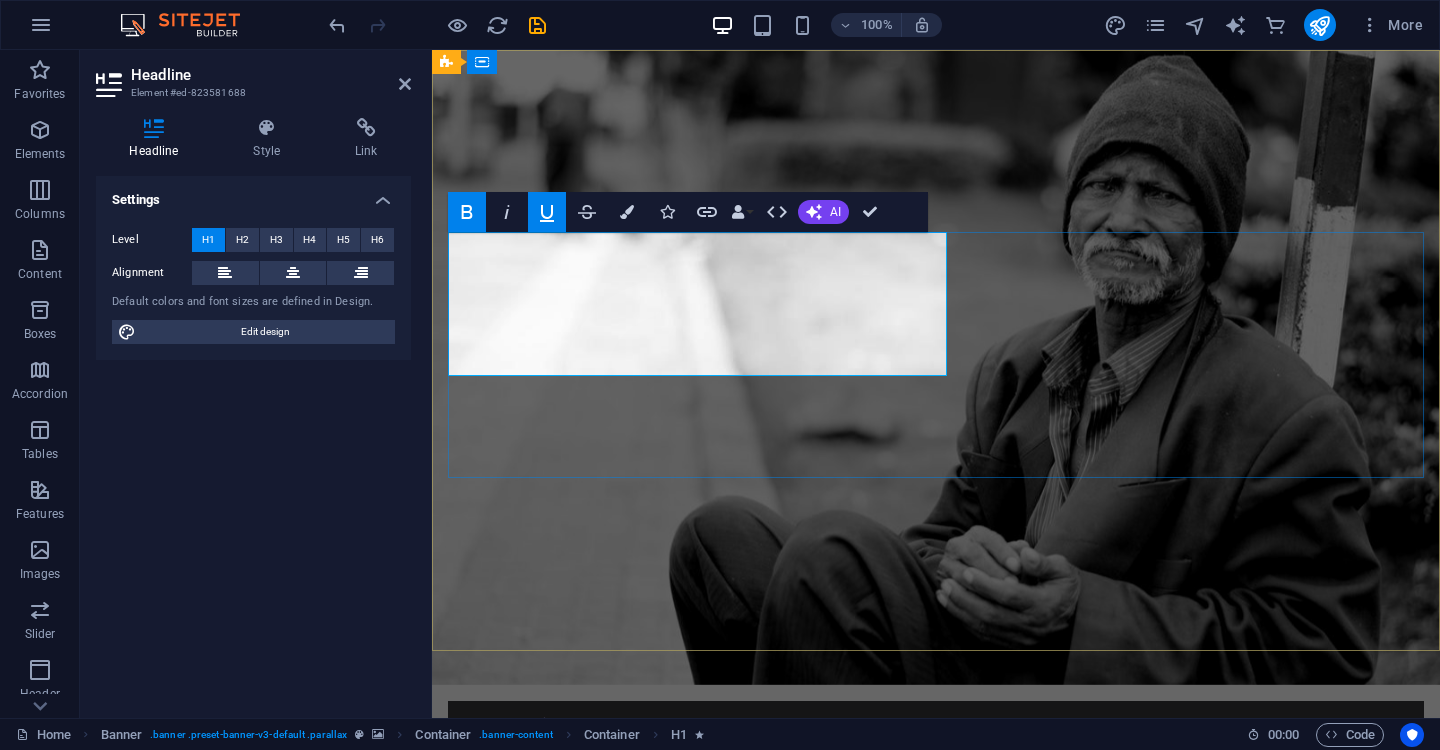 click on "Donate" at bounding box center [559, 877] 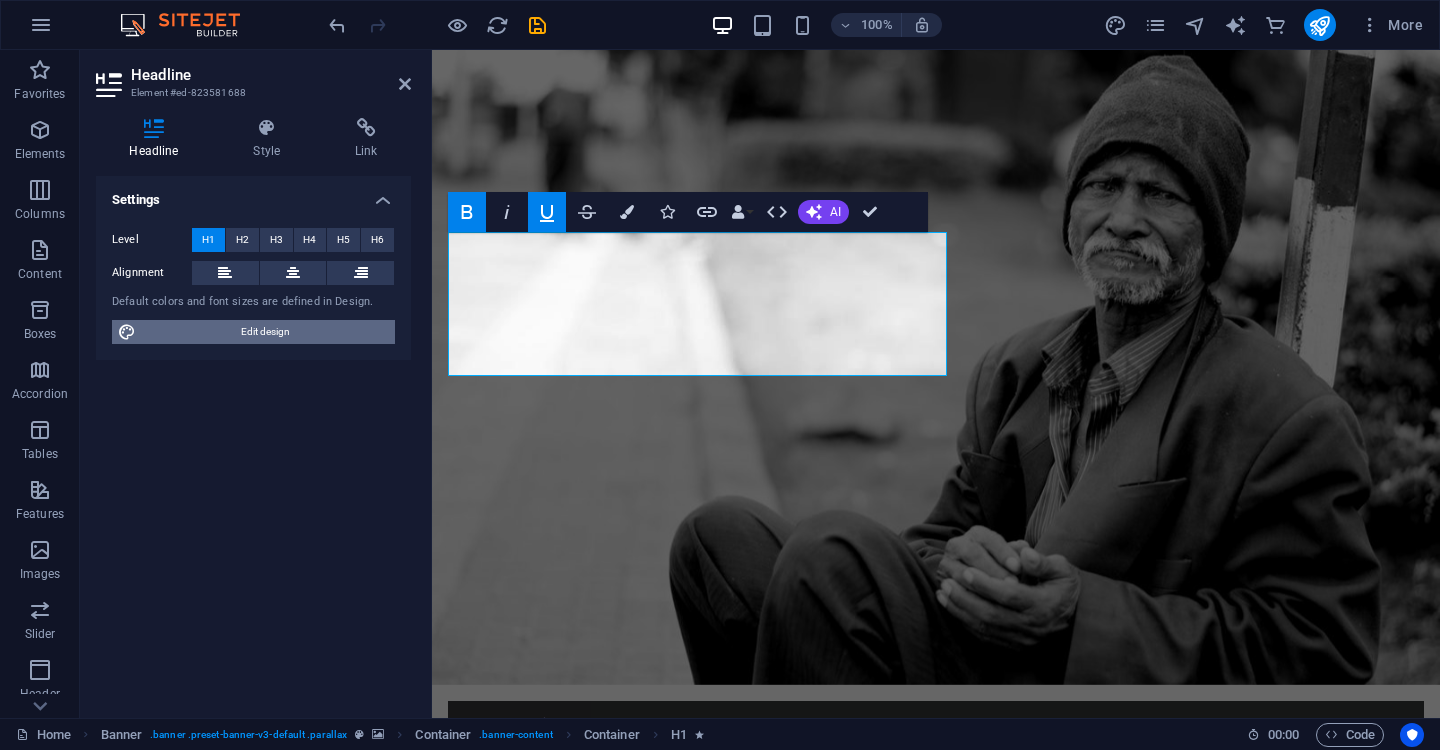 click on "Edit design" at bounding box center [265, 332] 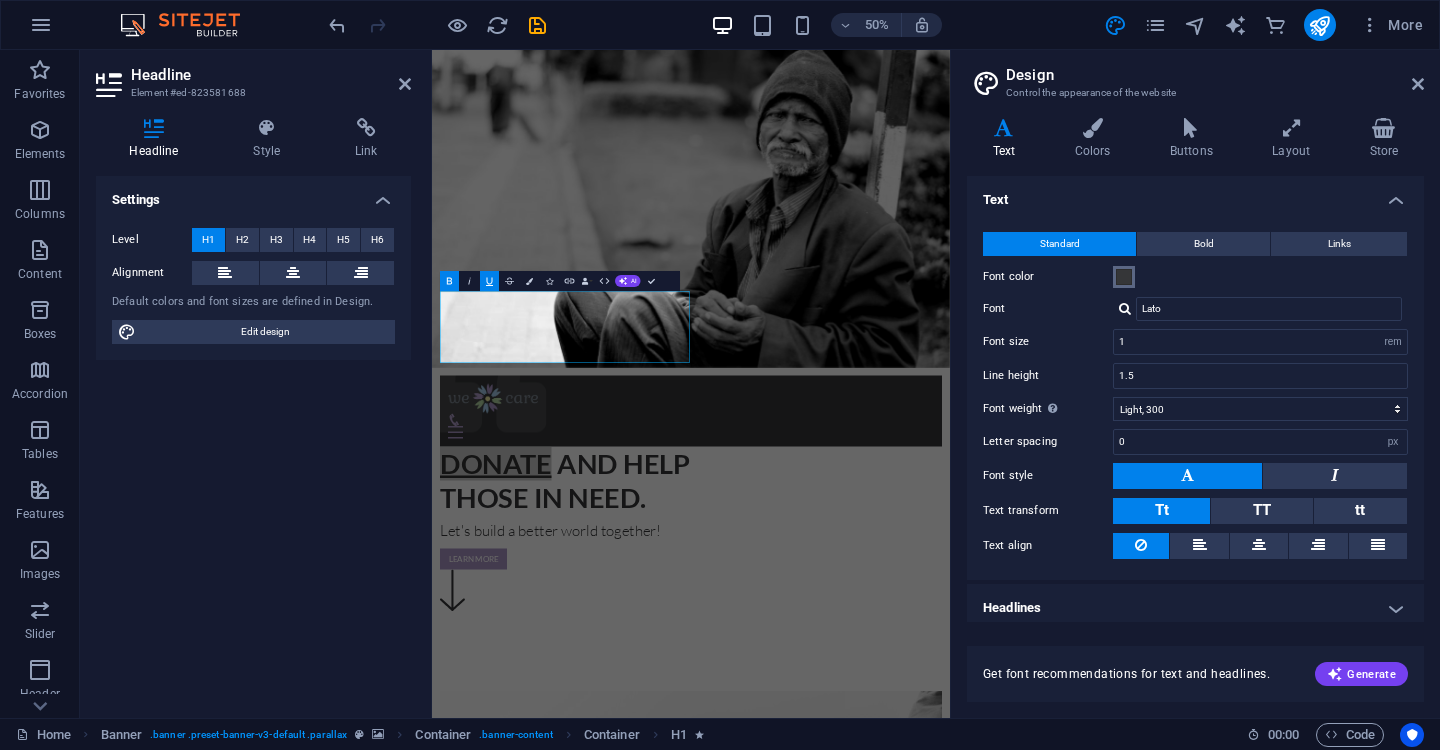 click at bounding box center (1124, 277) 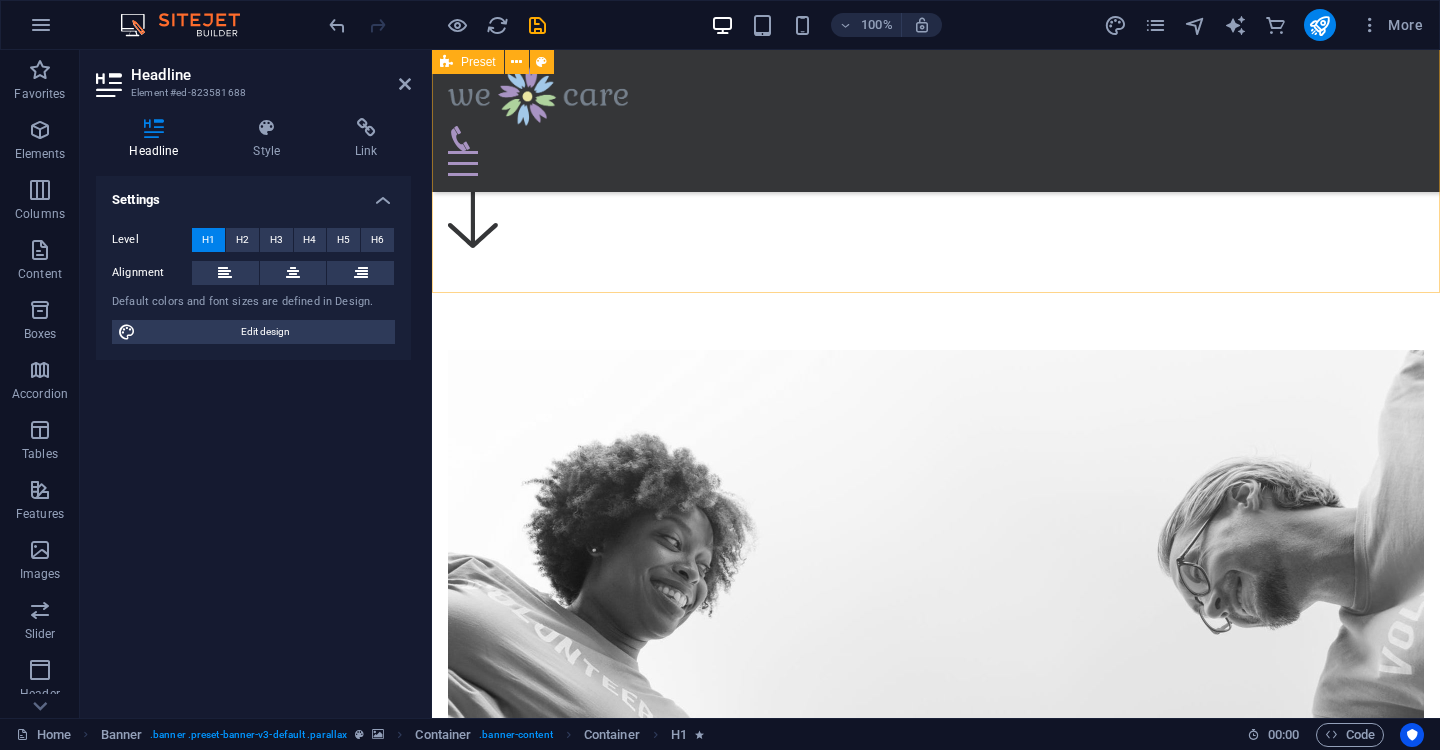 scroll, scrollTop: 860, scrollLeft: 0, axis: vertical 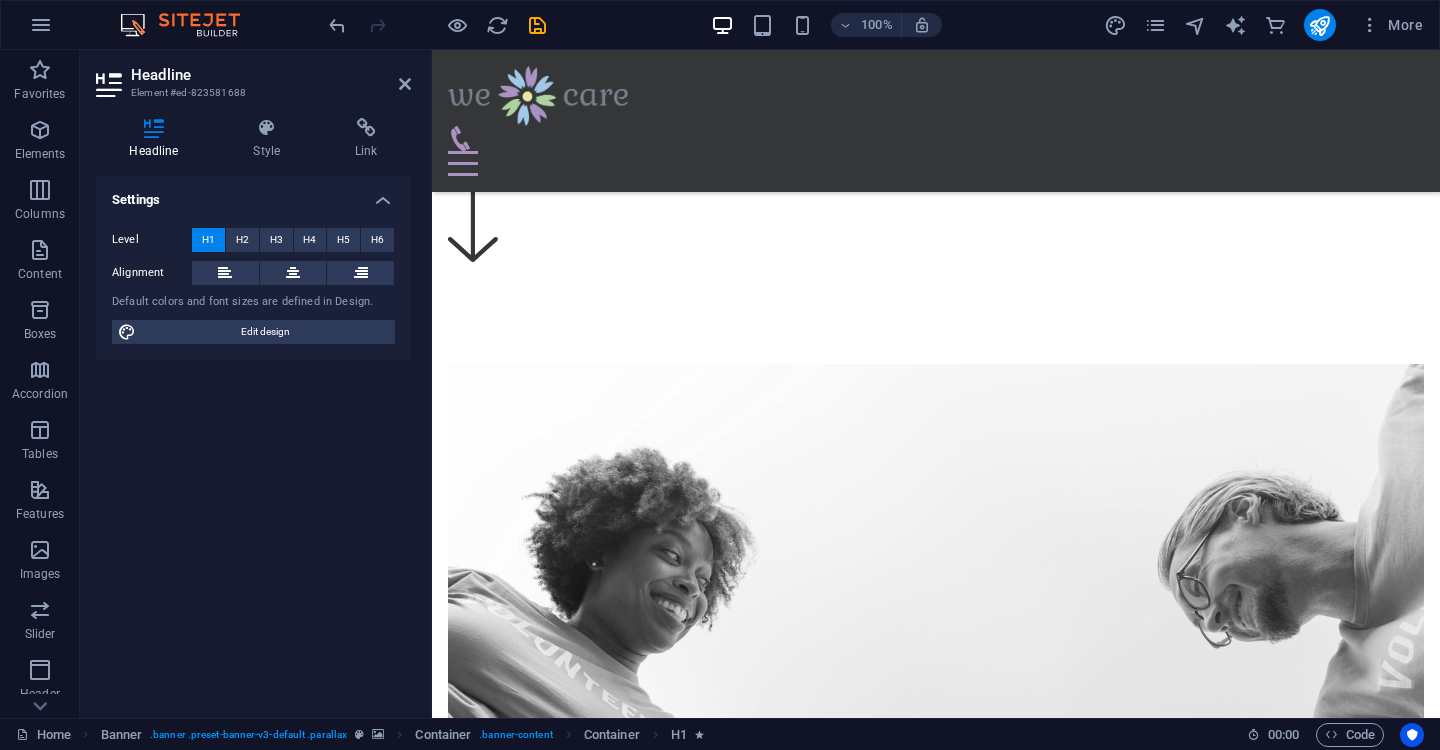 click at bounding box center [936, 3331] 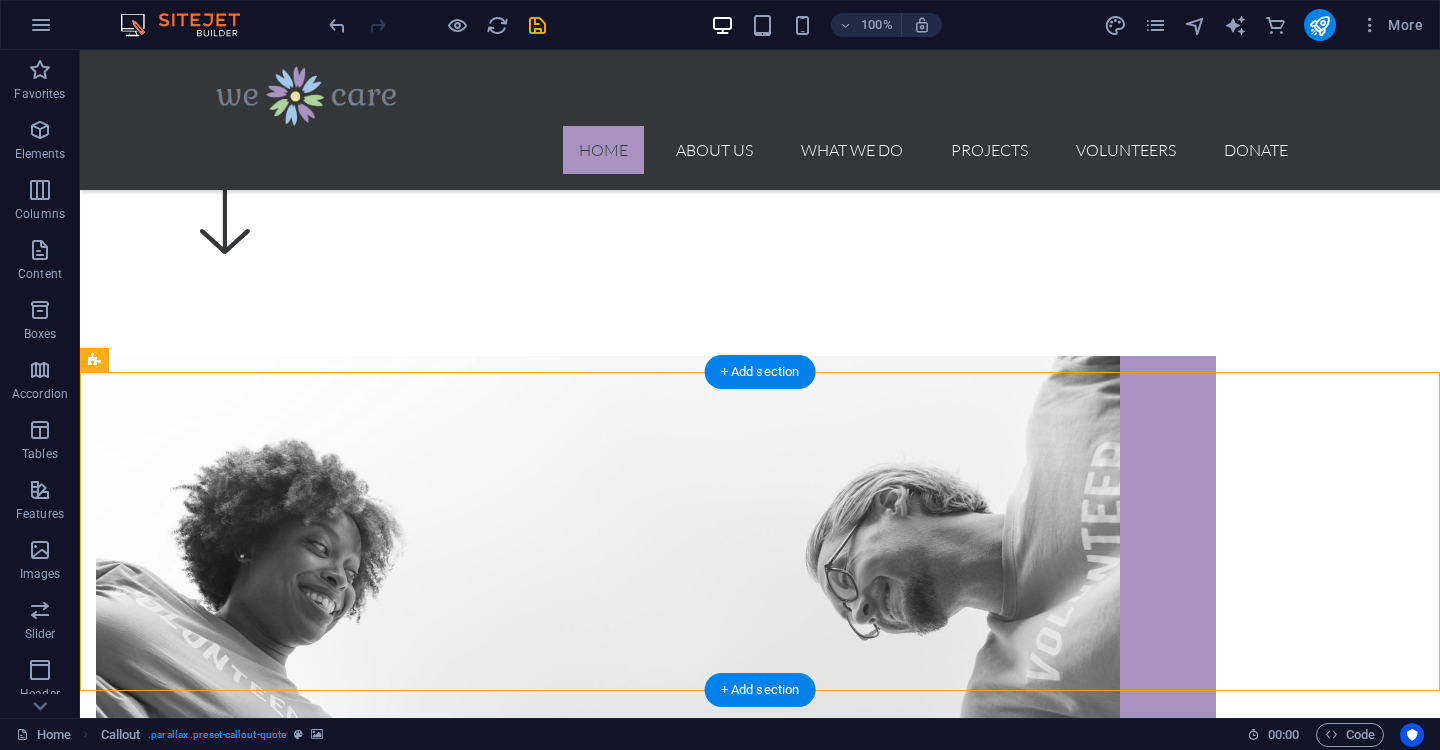 scroll, scrollTop: 891, scrollLeft: 0, axis: vertical 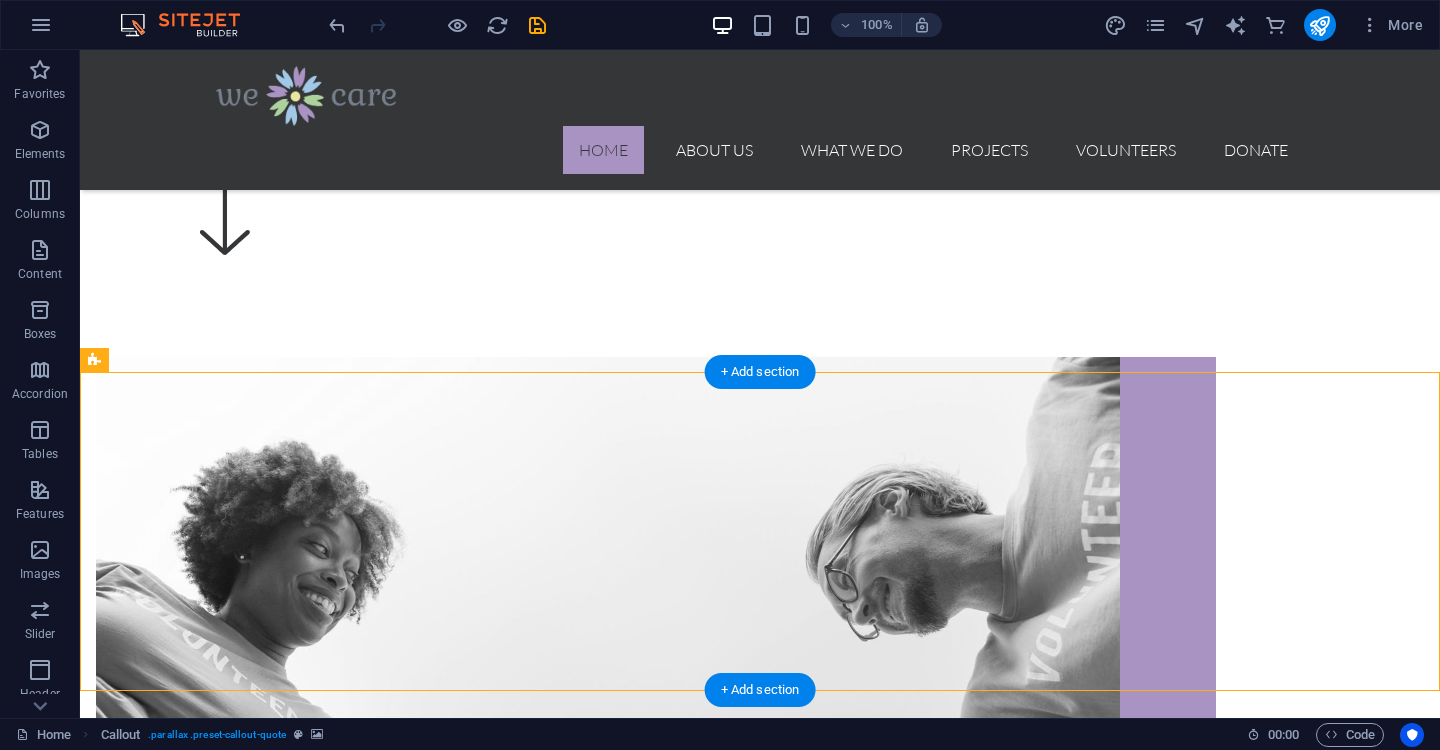 click at bounding box center [760, 3587] 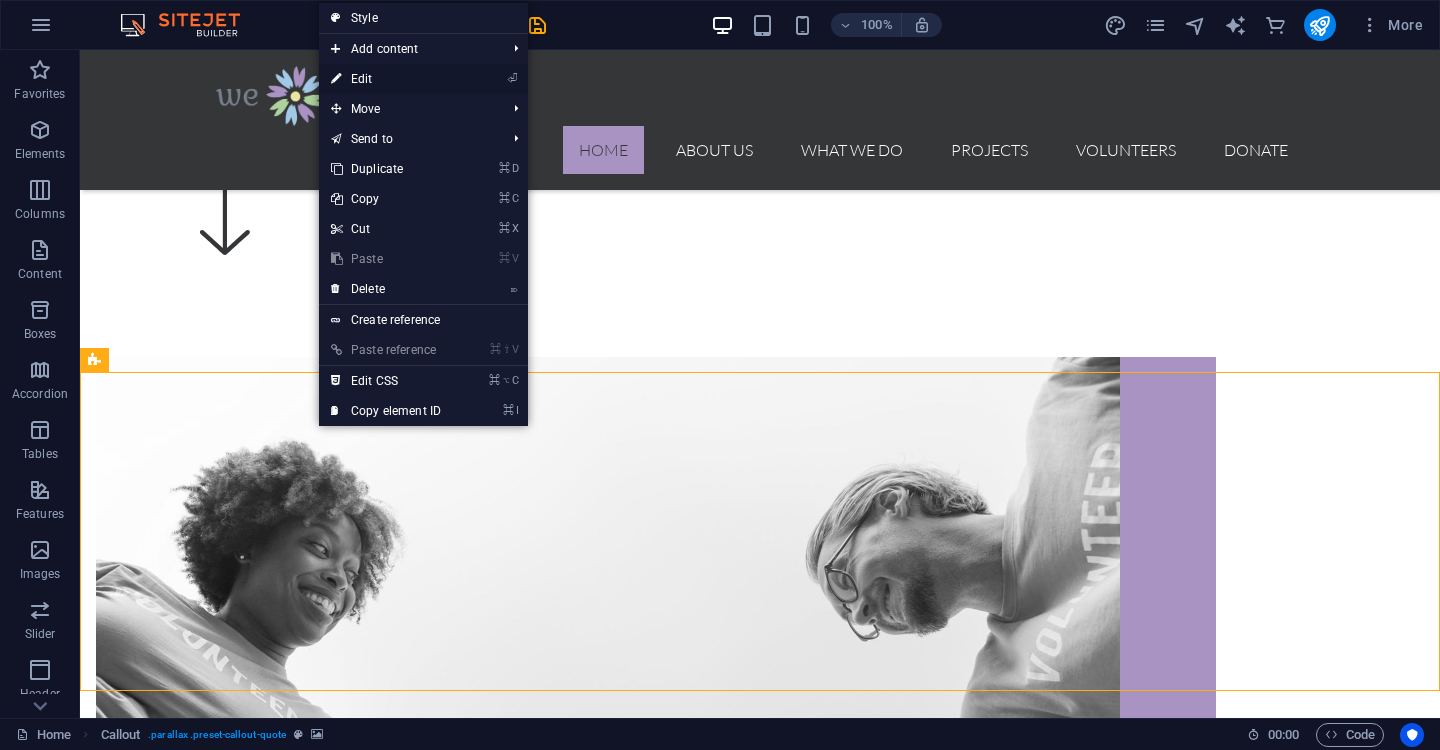 click on "⏎  Edit" at bounding box center (386, 79) 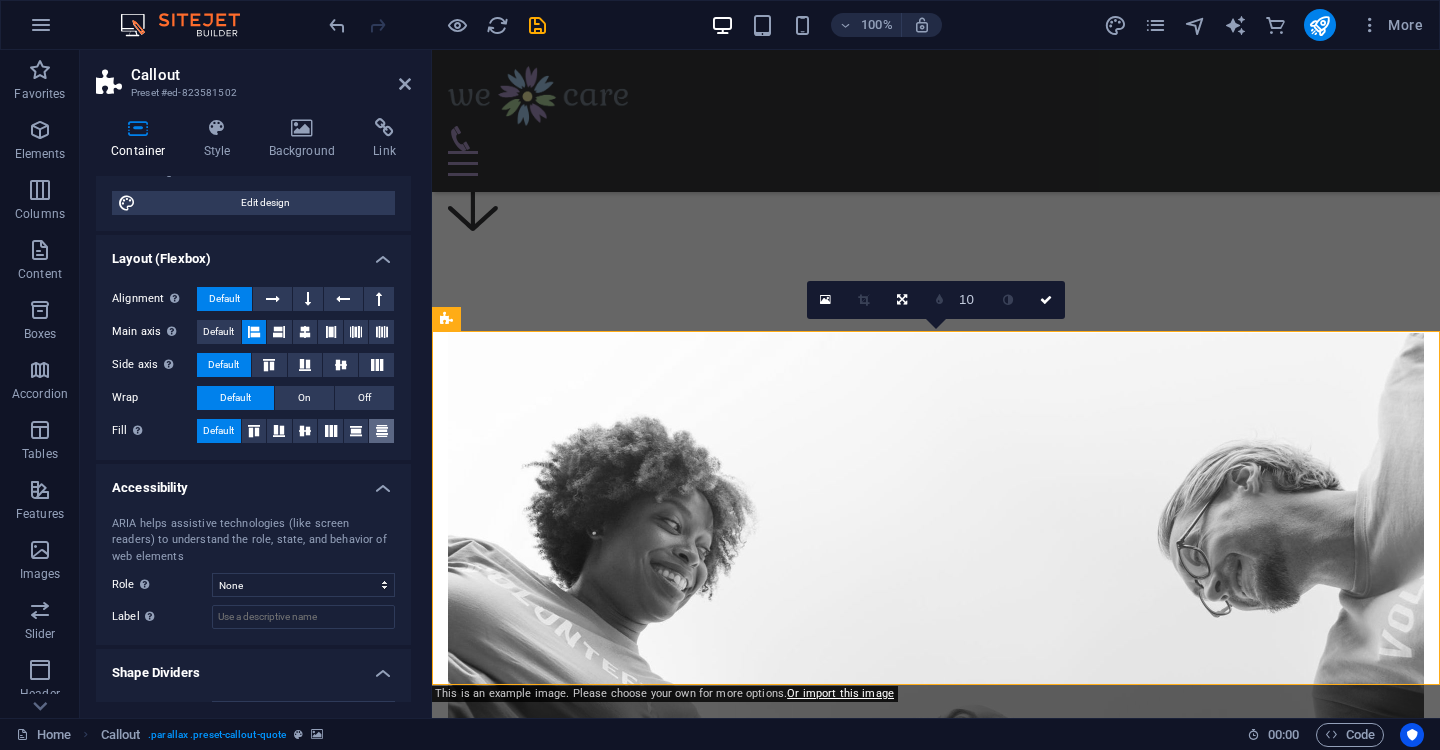 scroll, scrollTop: 0, scrollLeft: 0, axis: both 